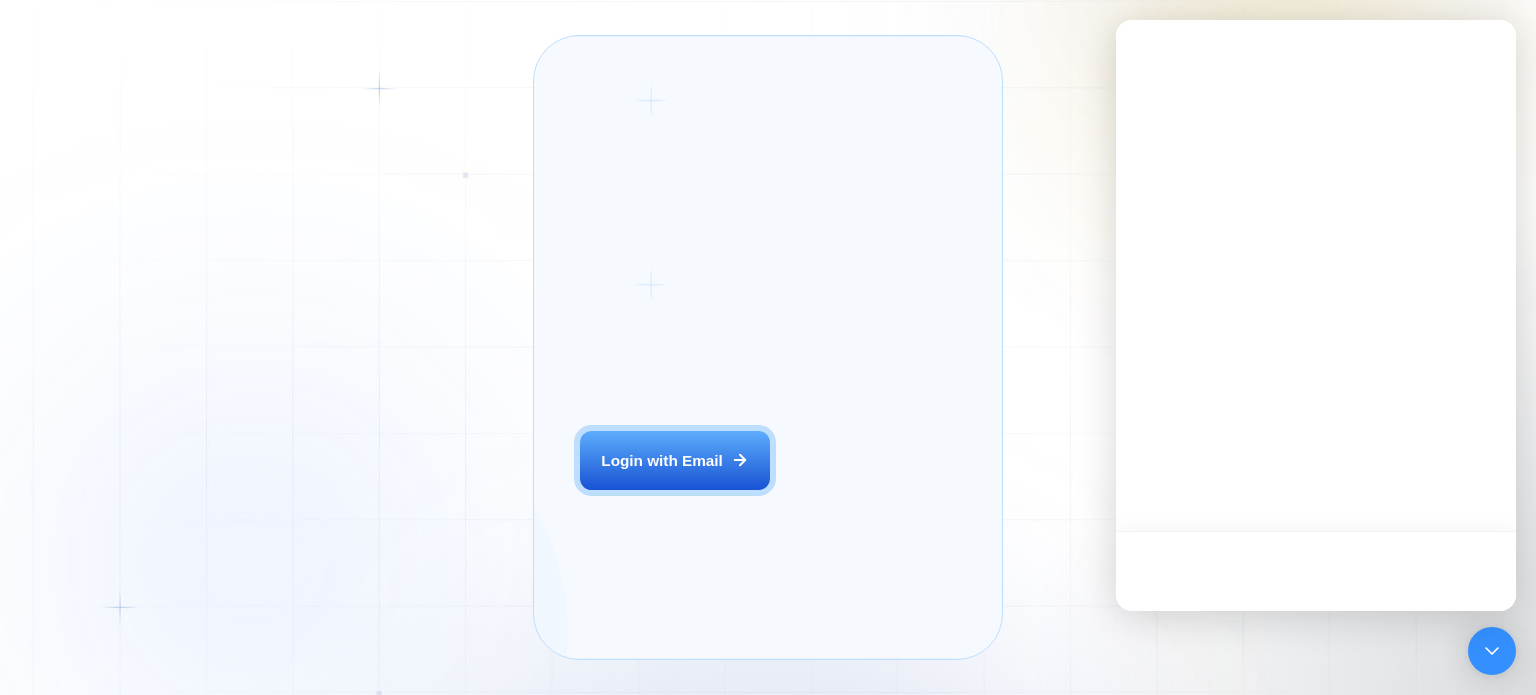 scroll, scrollTop: 0, scrollLeft: 0, axis: both 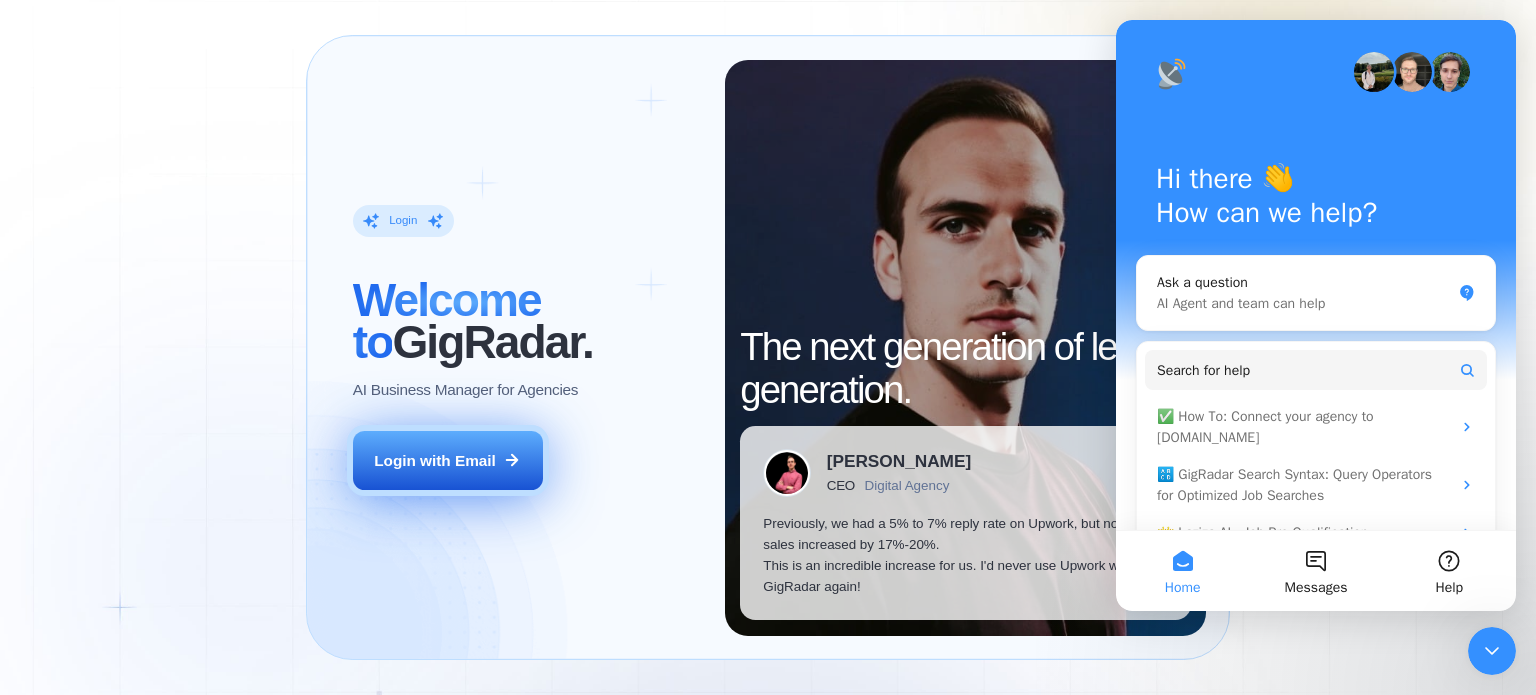 click on "Login with Email" at bounding box center [435, 460] 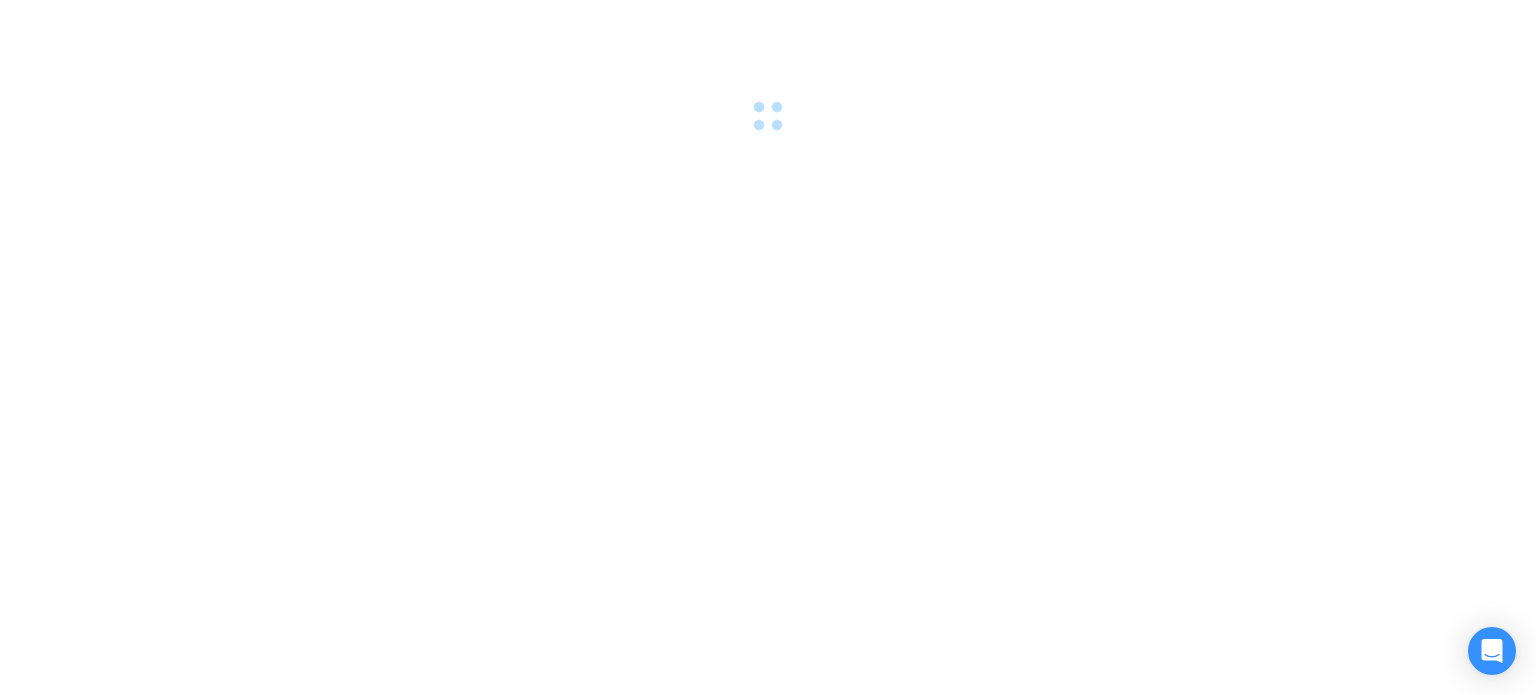 scroll, scrollTop: 0, scrollLeft: 0, axis: both 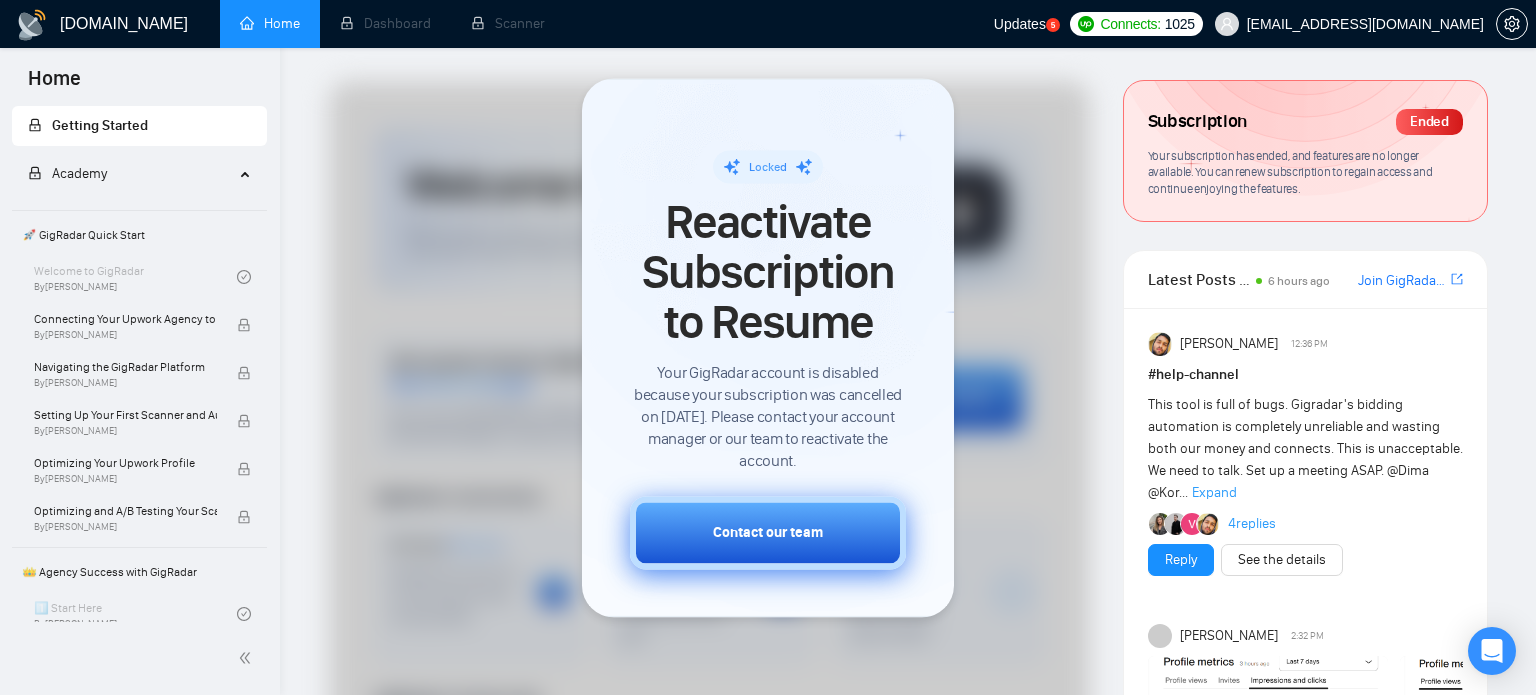 click on "Contact our team" at bounding box center (768, 532) 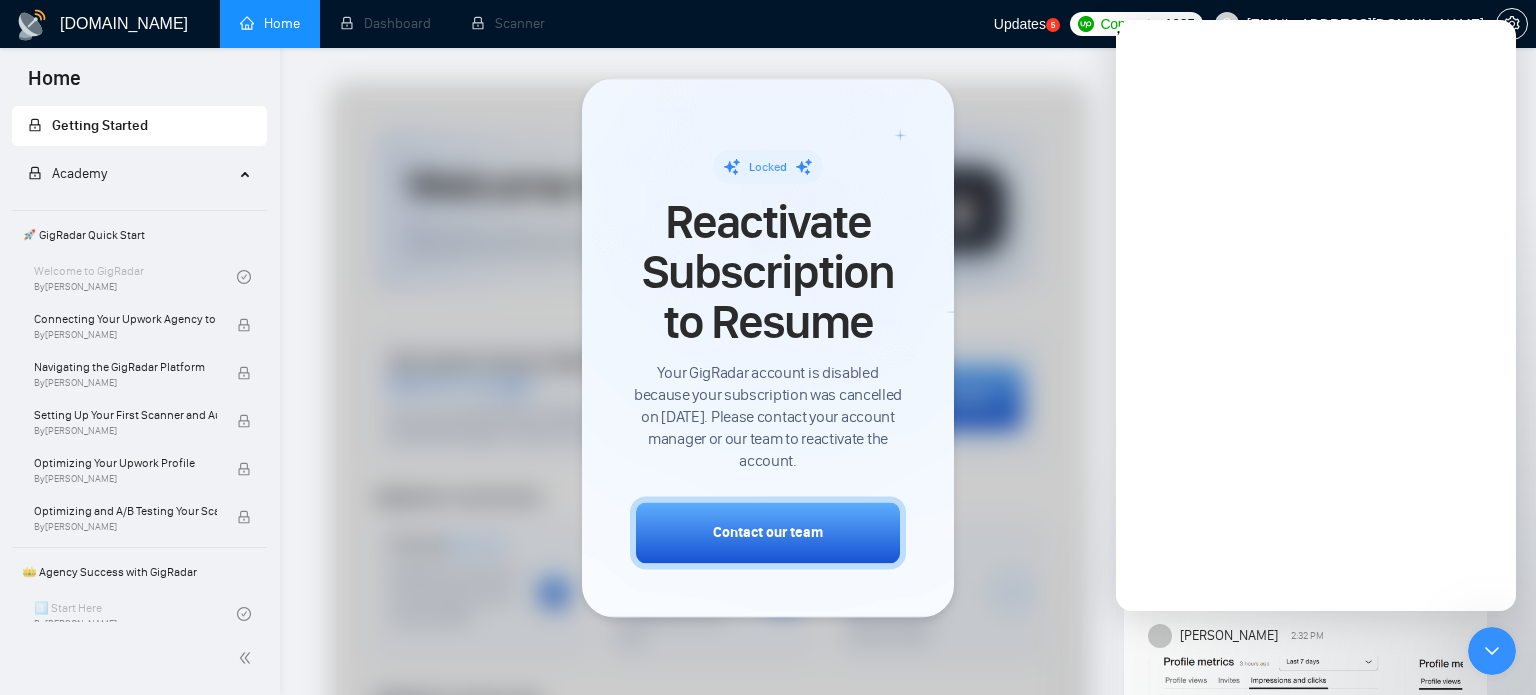 scroll, scrollTop: 0, scrollLeft: 0, axis: both 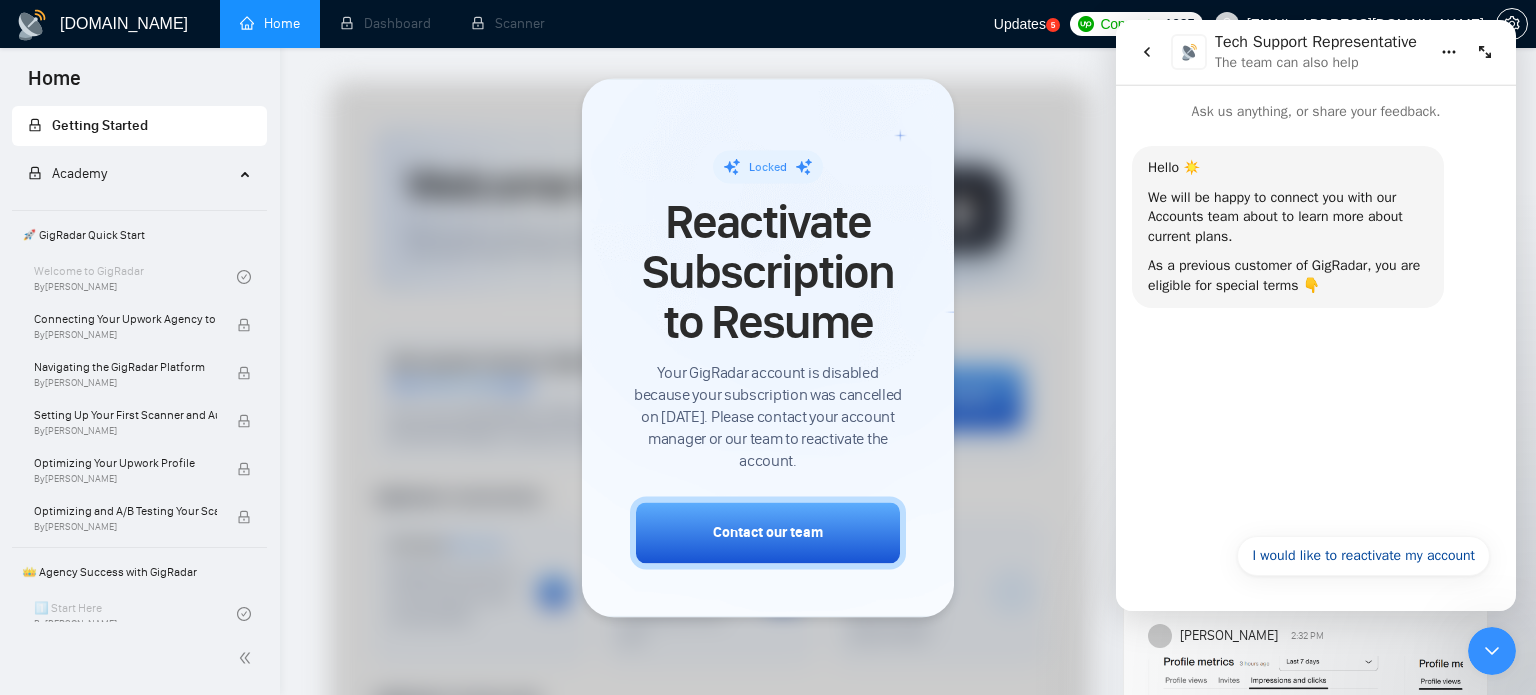click 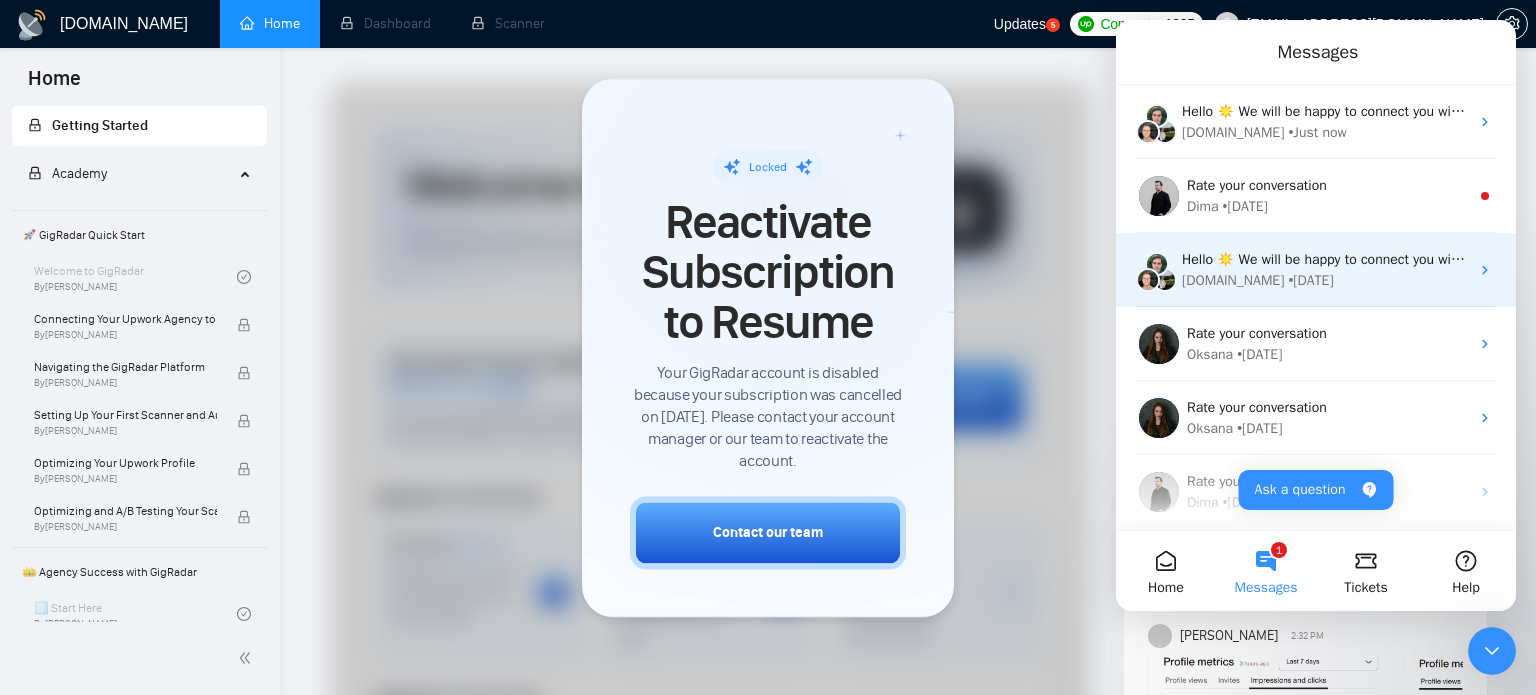click on "Hello ☀️    We will be happy to connect you with our Accounts team about to learn more about current plans.   As a previous customer of GigRadar, you are eligible for special terms 👇" at bounding box center [1734, 259] 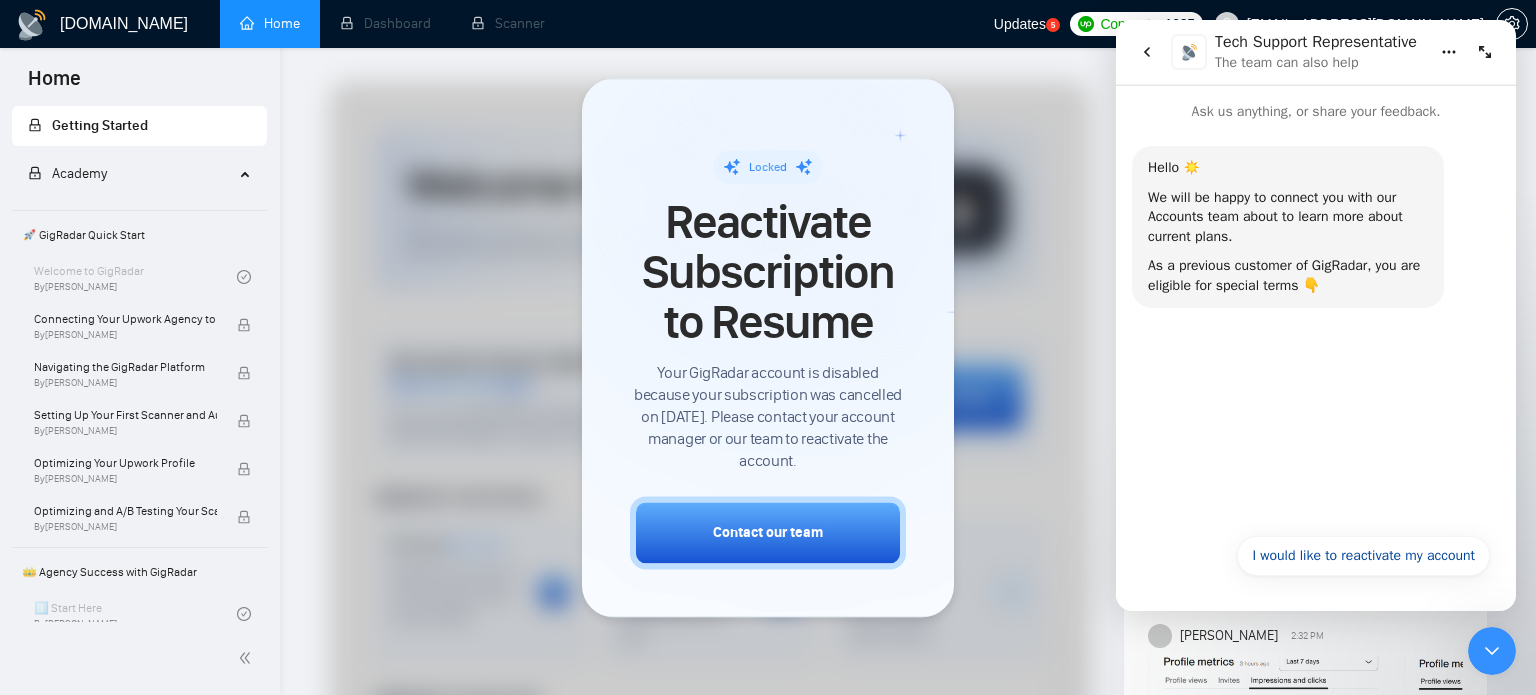click 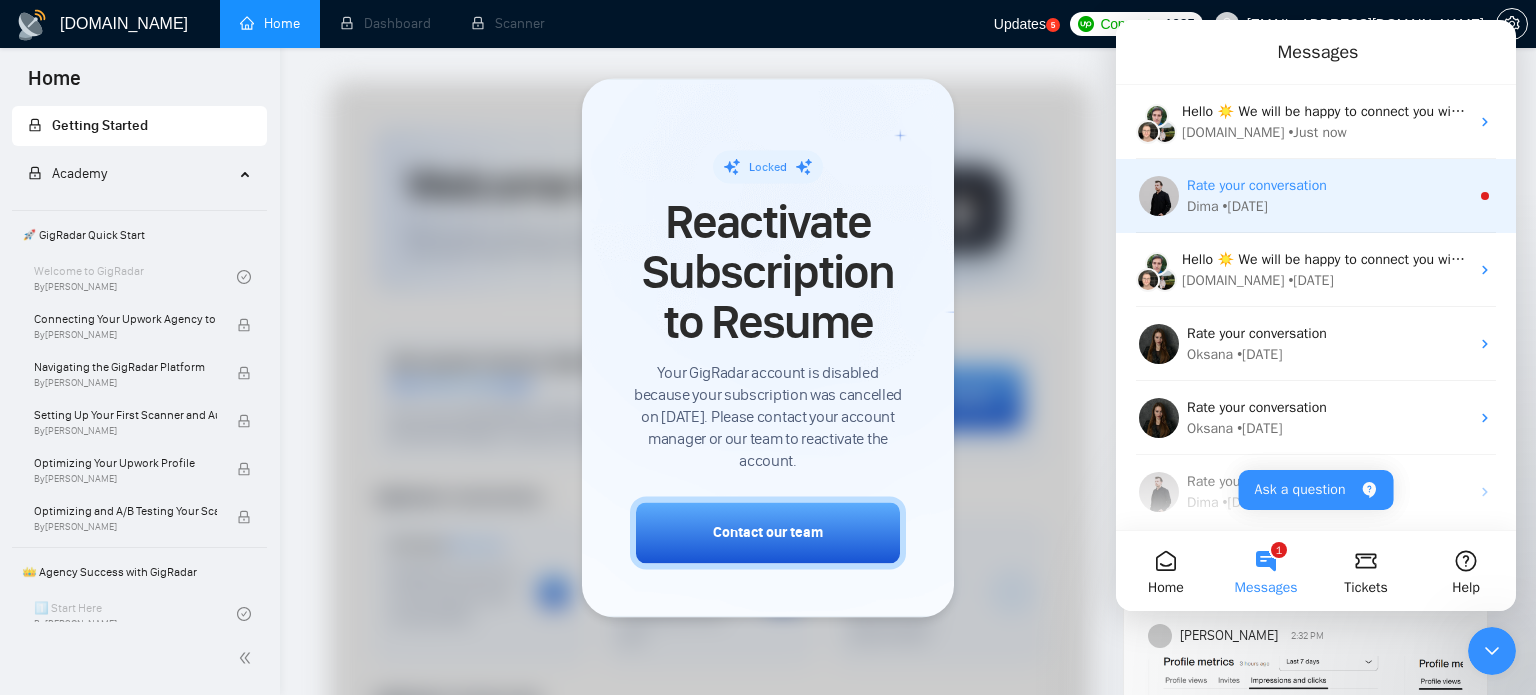 click on "Rate your conversation" at bounding box center (1328, 185) 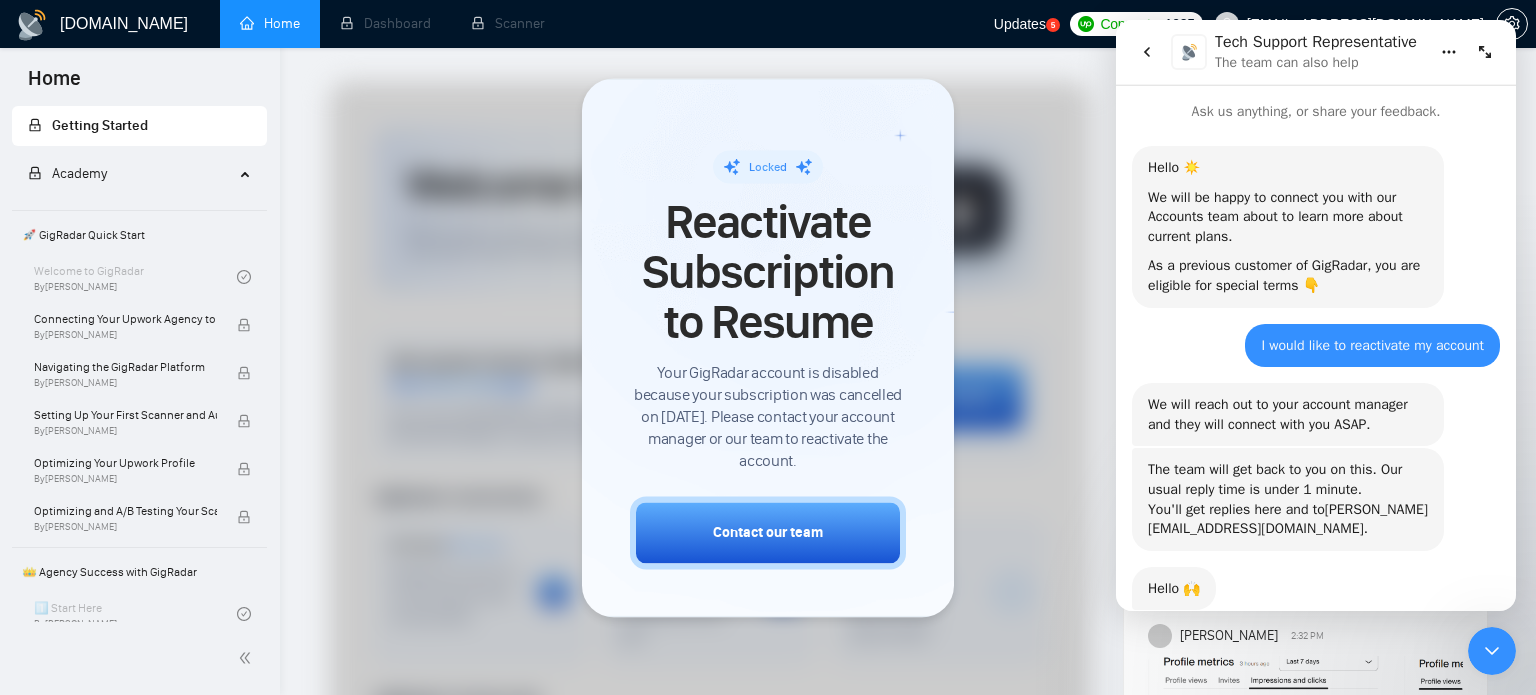 scroll, scrollTop: 3, scrollLeft: 0, axis: vertical 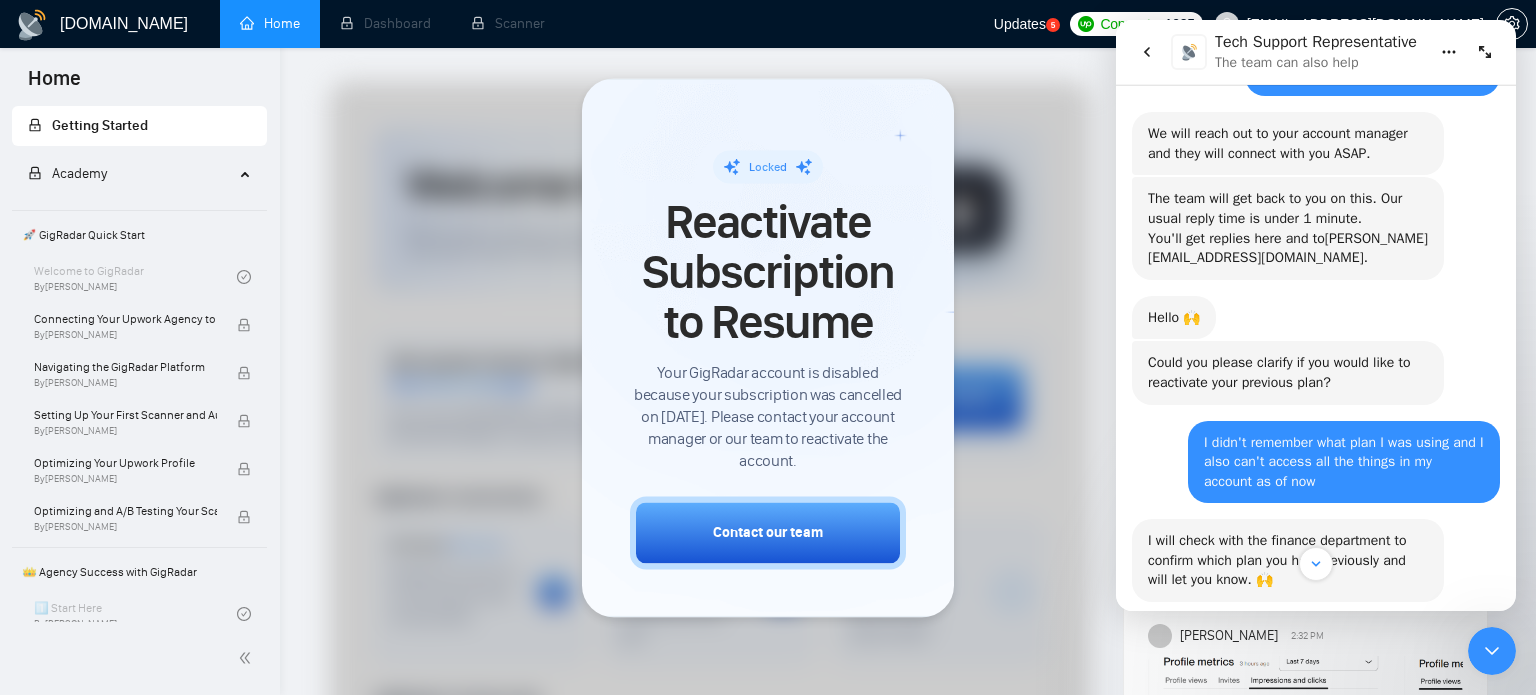 click 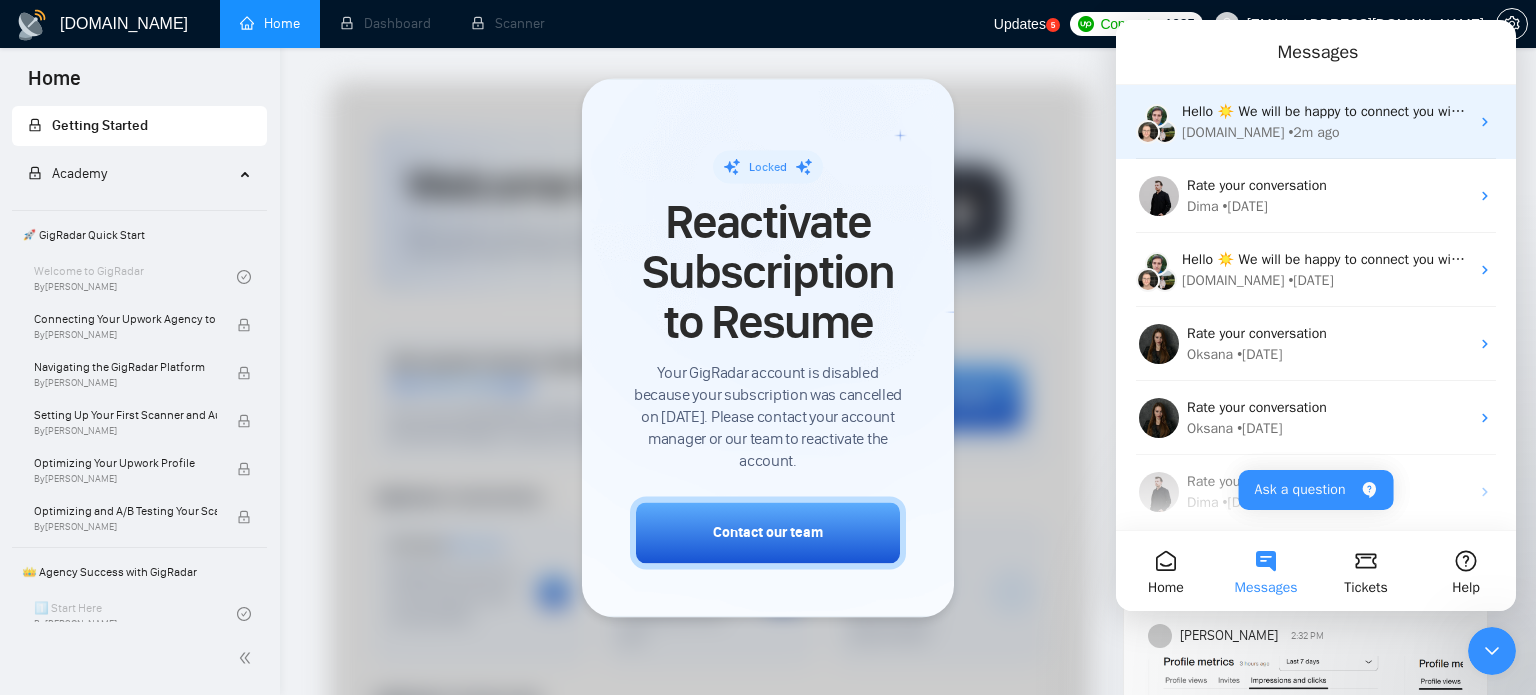 click on "Hello ☀️    We will be happy to connect you with our Accounts team about to learn more about current plans.   As a previous customer of GigRadar, you are eligible for special terms 👇" at bounding box center [1734, 111] 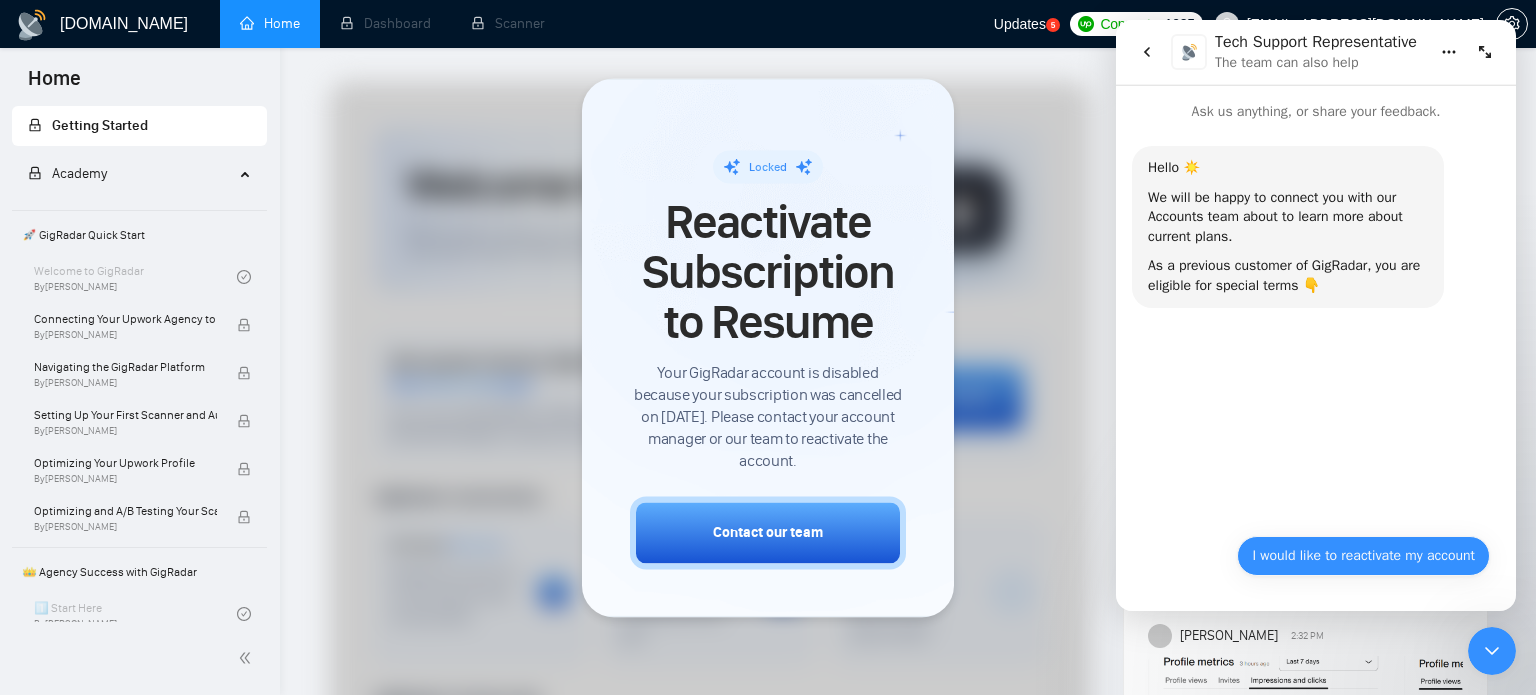 click on "I would like to reactivate my account" at bounding box center (1363, 556) 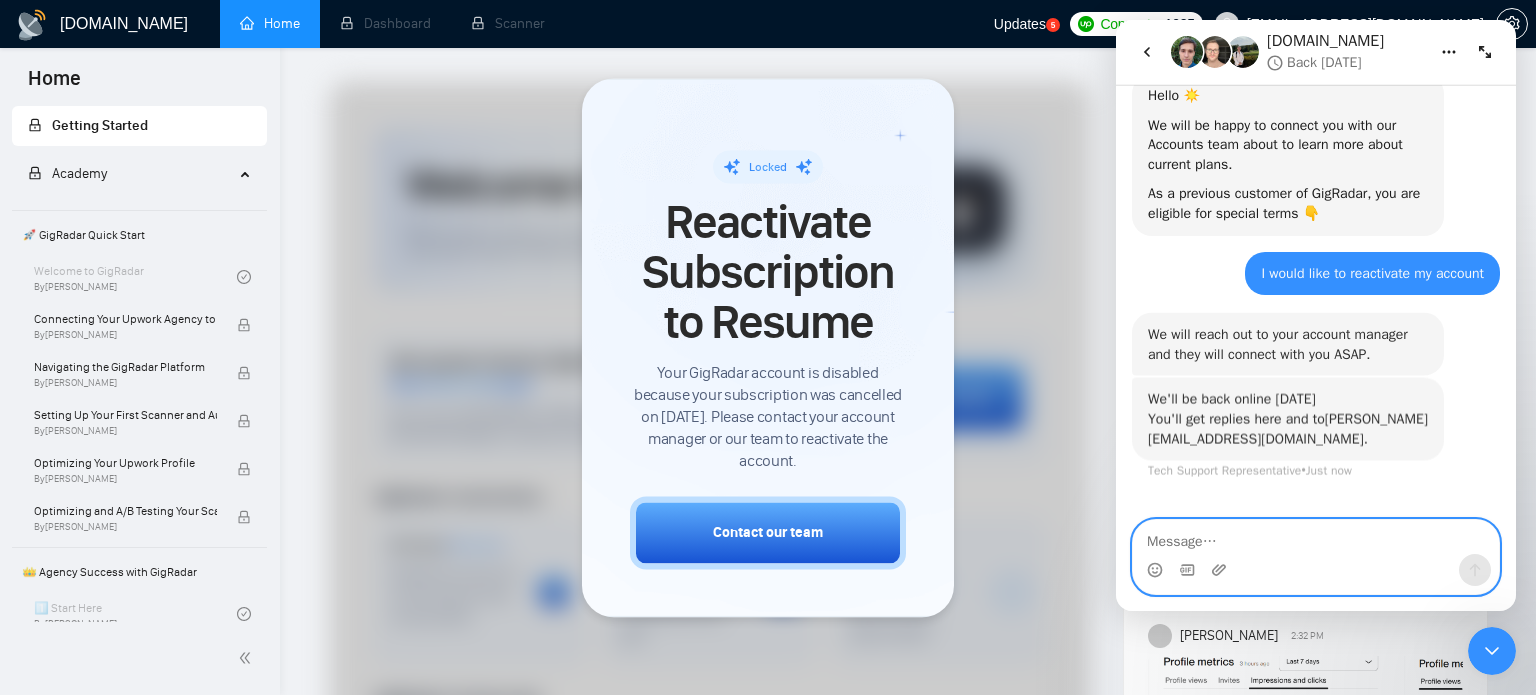 scroll, scrollTop: 108, scrollLeft: 0, axis: vertical 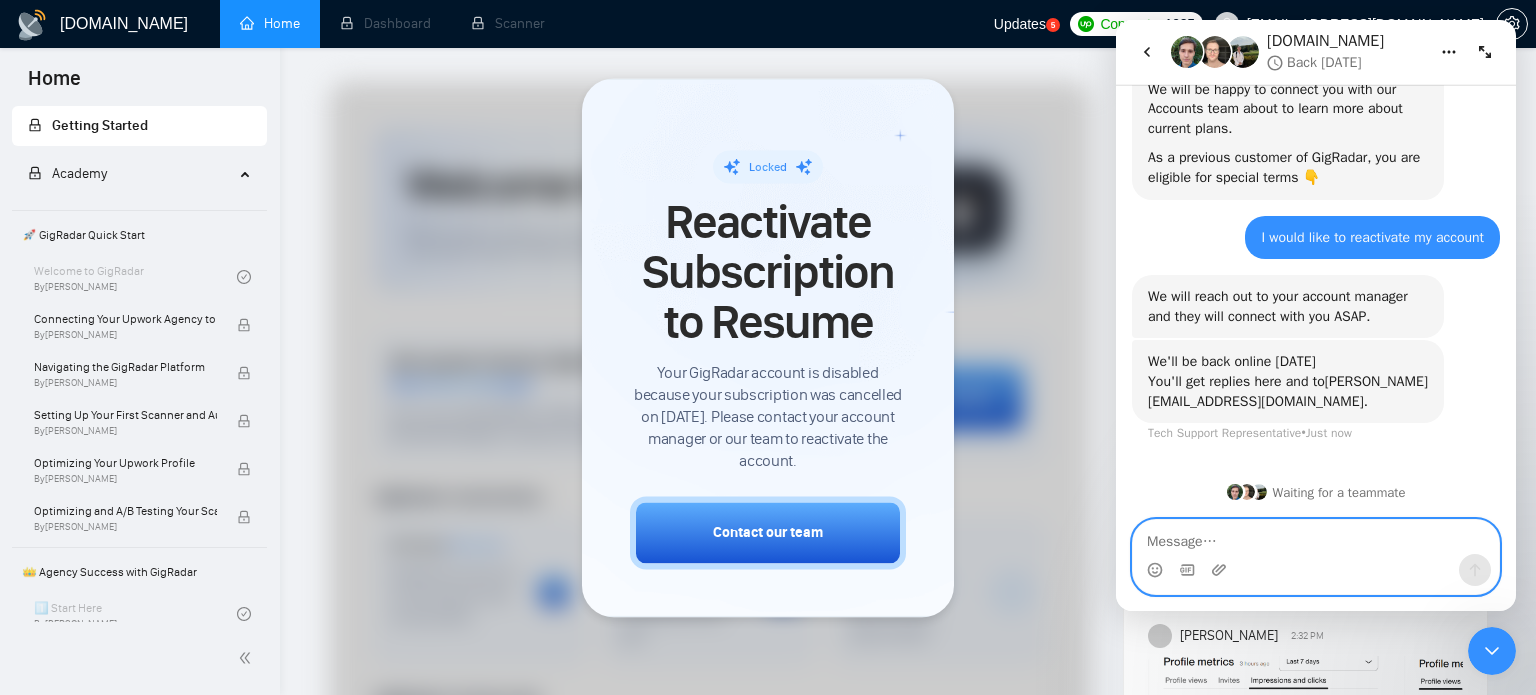 click at bounding box center (1316, 537) 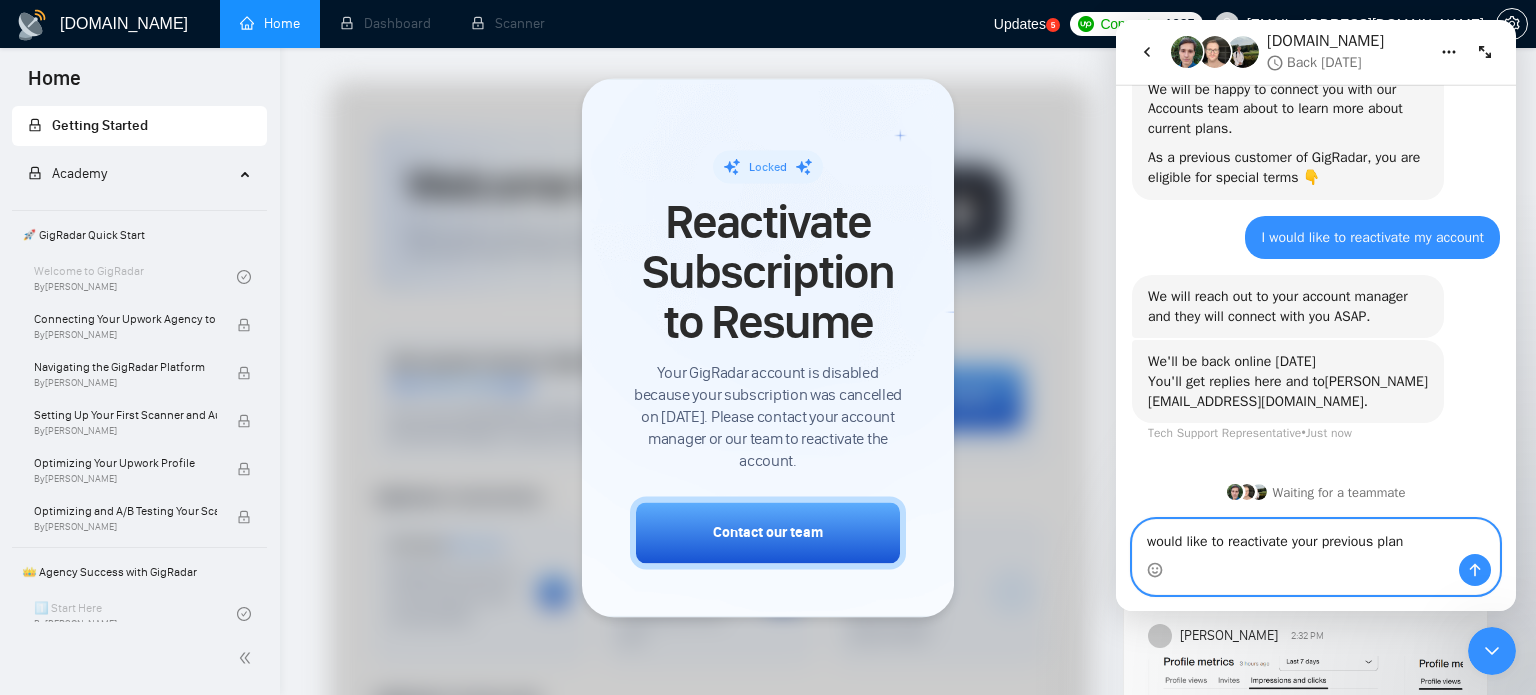 drag, startPoint x: 1320, startPoint y: 542, endPoint x: 1292, endPoint y: 545, distance: 28.160255 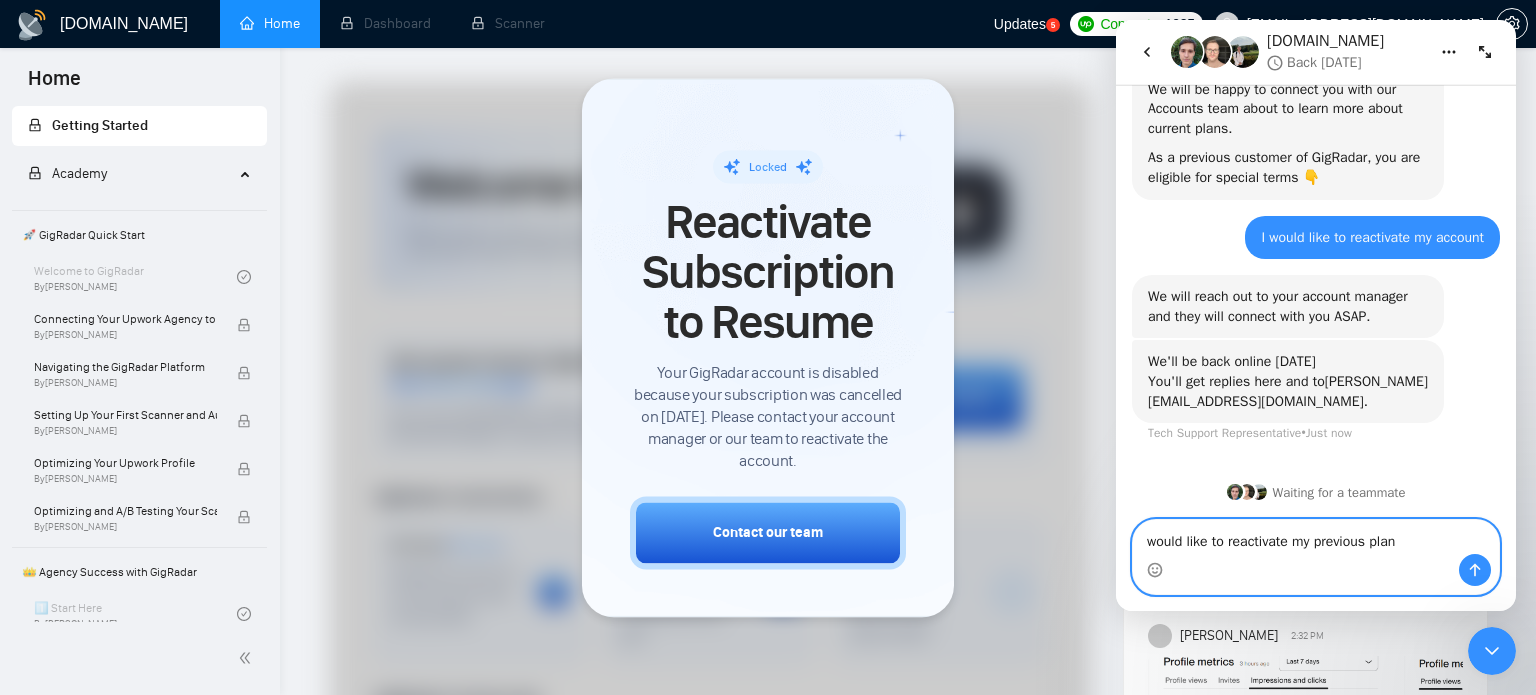 click on "would like to reactivate my previous plan" at bounding box center (1316, 537) 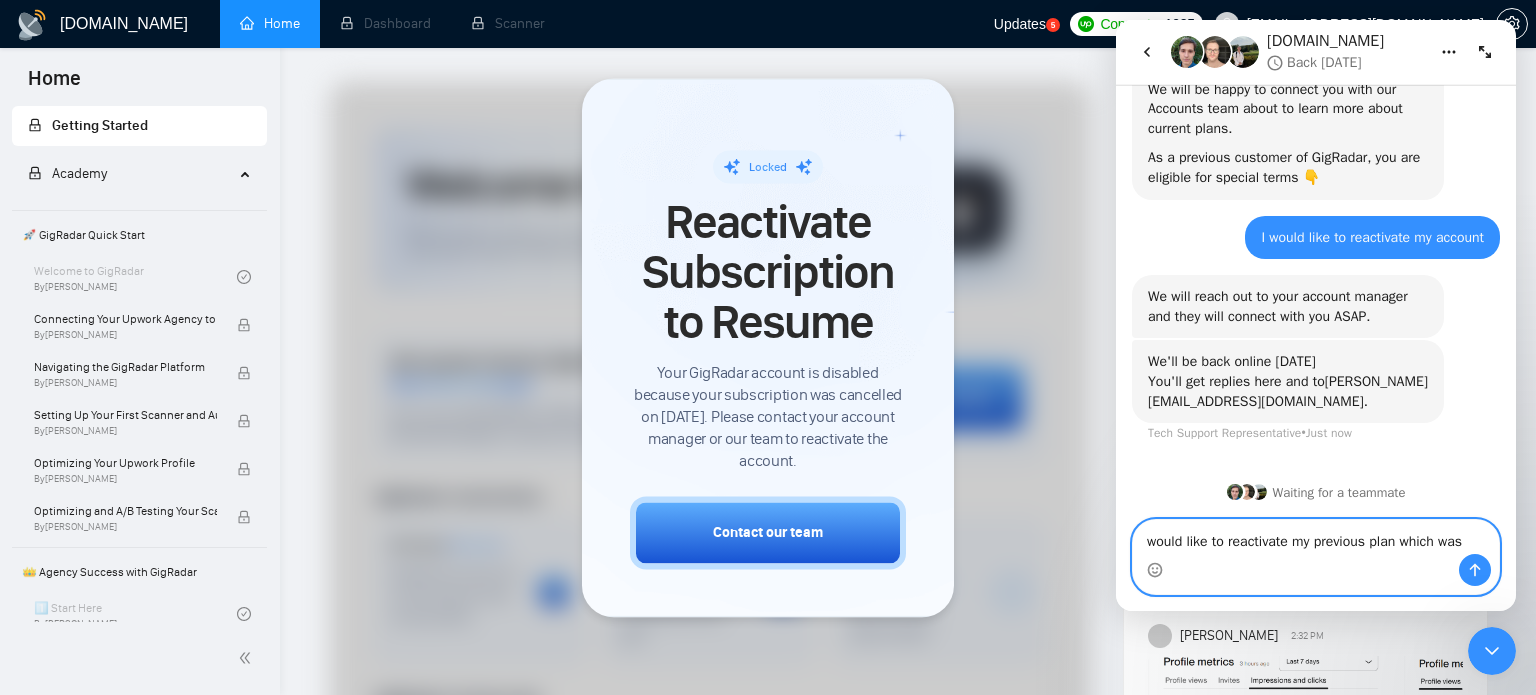 click on "would like to reactivate my previous plan which was" at bounding box center (1316, 537) 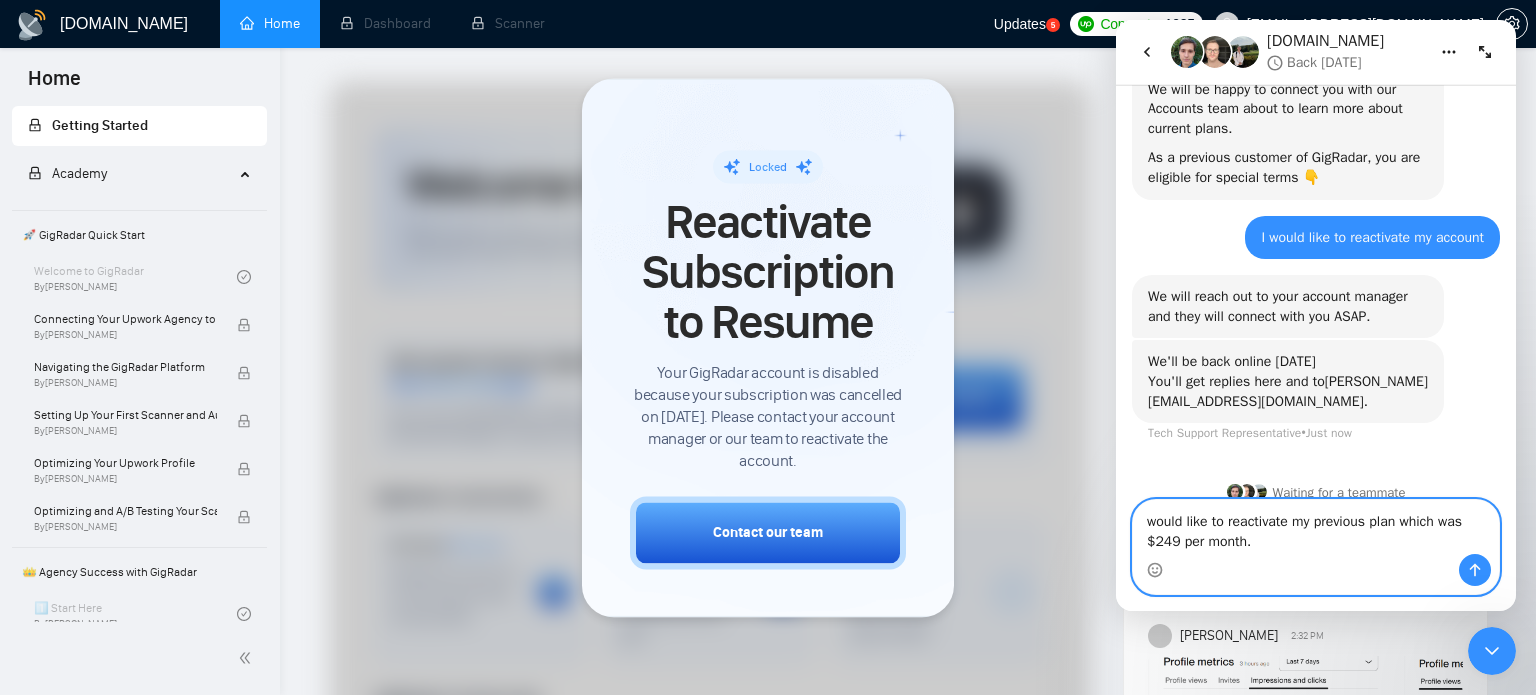 scroll, scrollTop: 128, scrollLeft: 0, axis: vertical 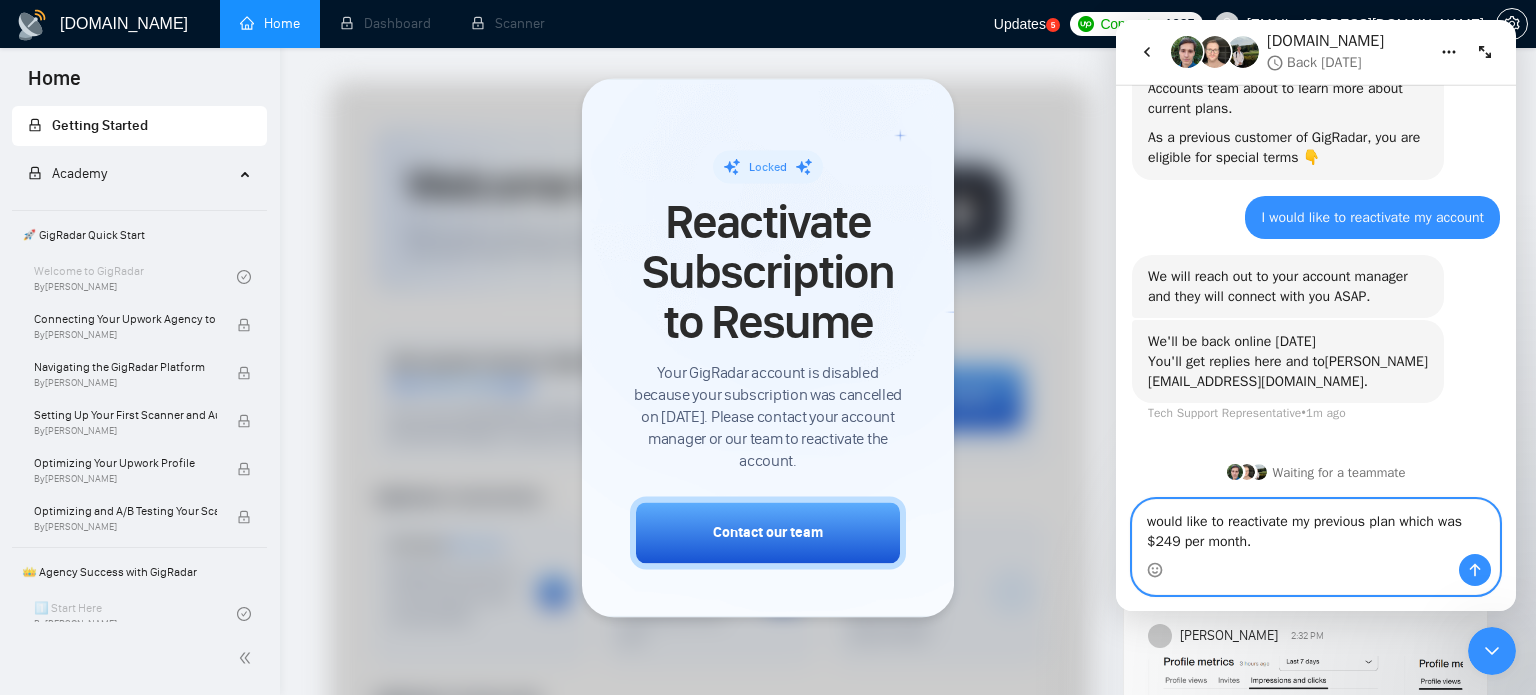 click on "would like to reactivate my previous plan which was $249 per month." at bounding box center (1316, 527) 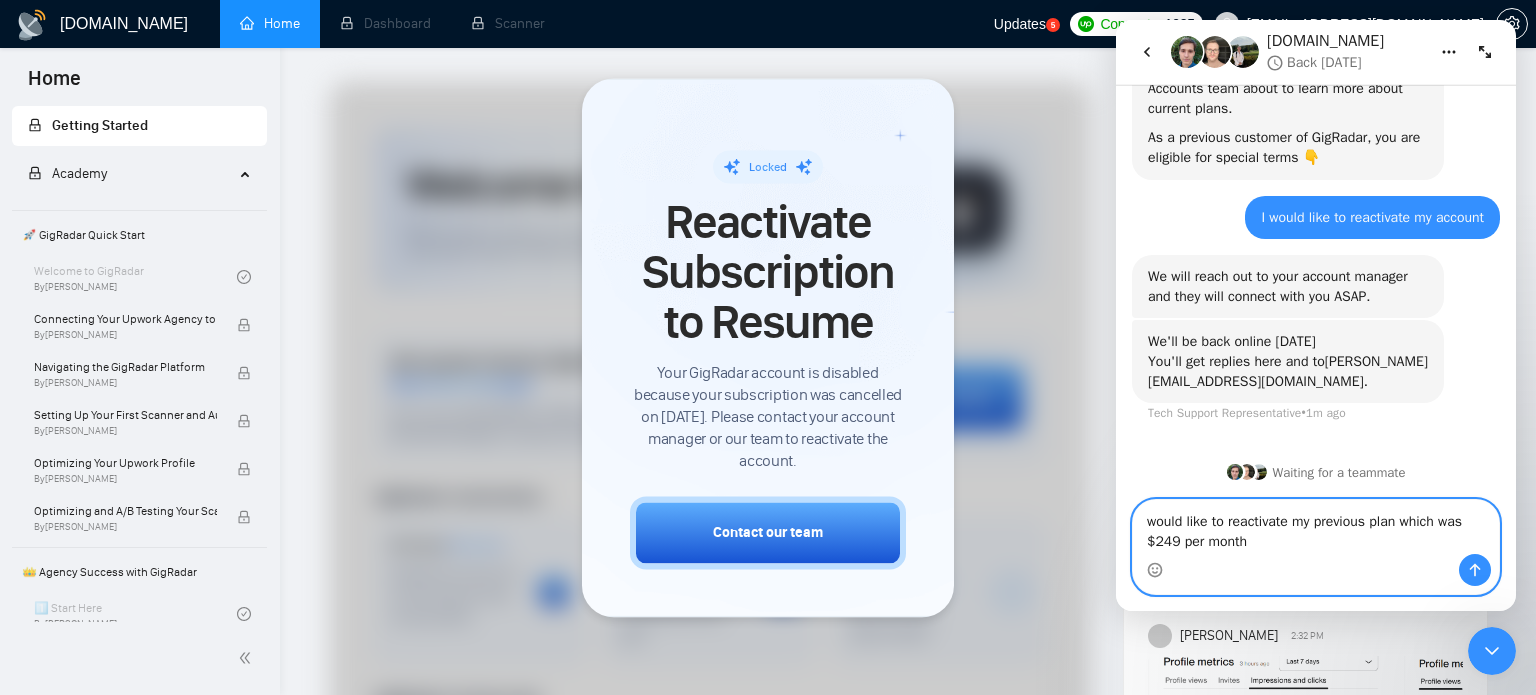 paste on "1$ for Sardor AI proposal" 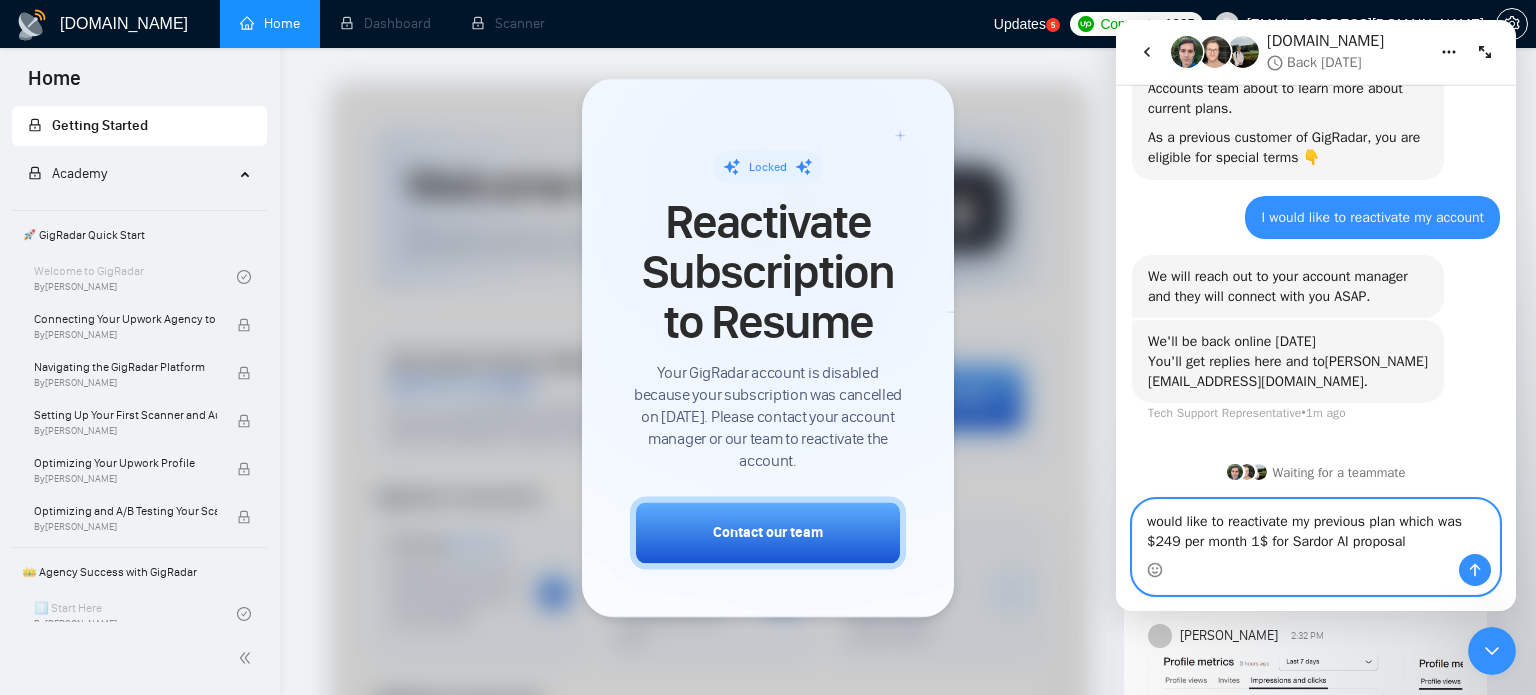 click on "would like to reactivate my previous plan which was $249 per month 1$ for Sardor AI proposal" at bounding box center [1316, 527] 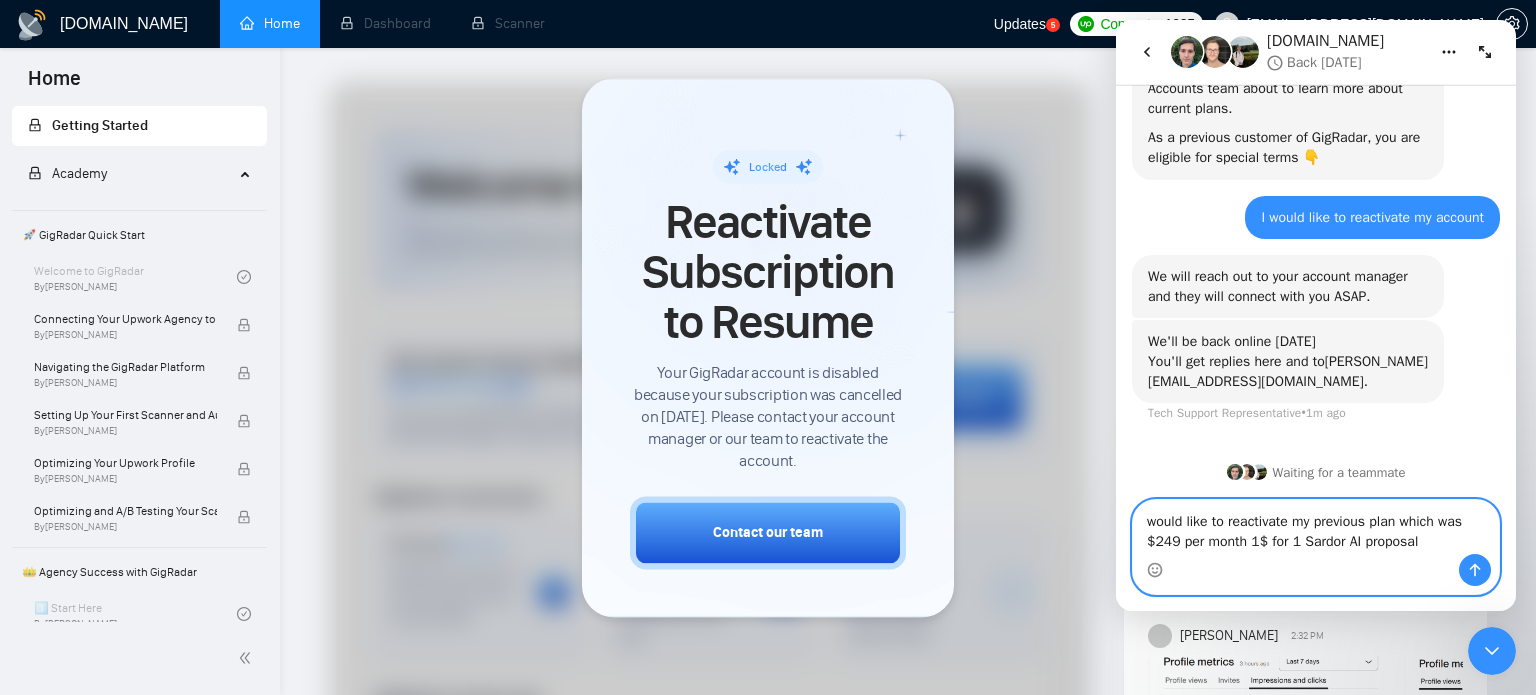 click on "would like to reactivate my previous plan which was $249 per month 1$ for 1 Sardor AI proposal" at bounding box center (1316, 527) 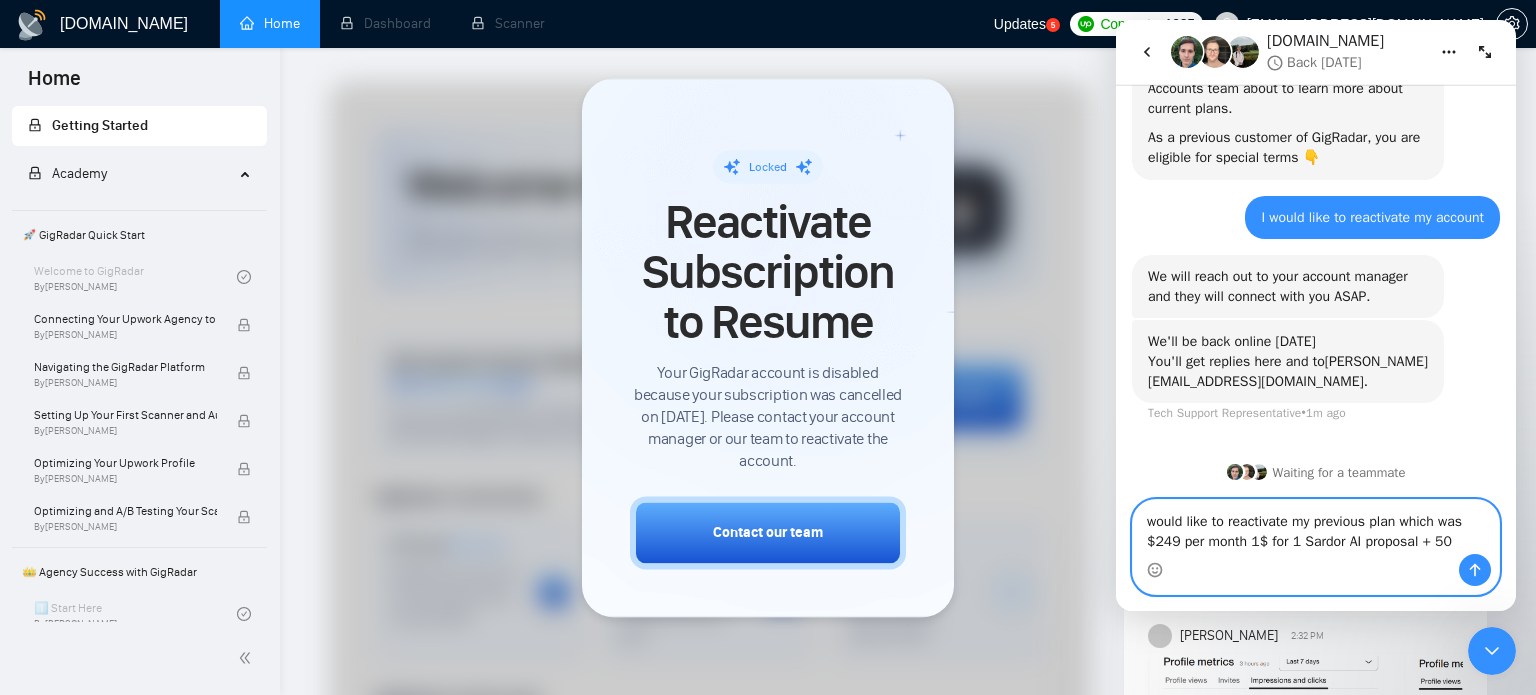 drag, startPoint x: 1302, startPoint y: 538, endPoint x: 1416, endPoint y: 537, distance: 114.00439 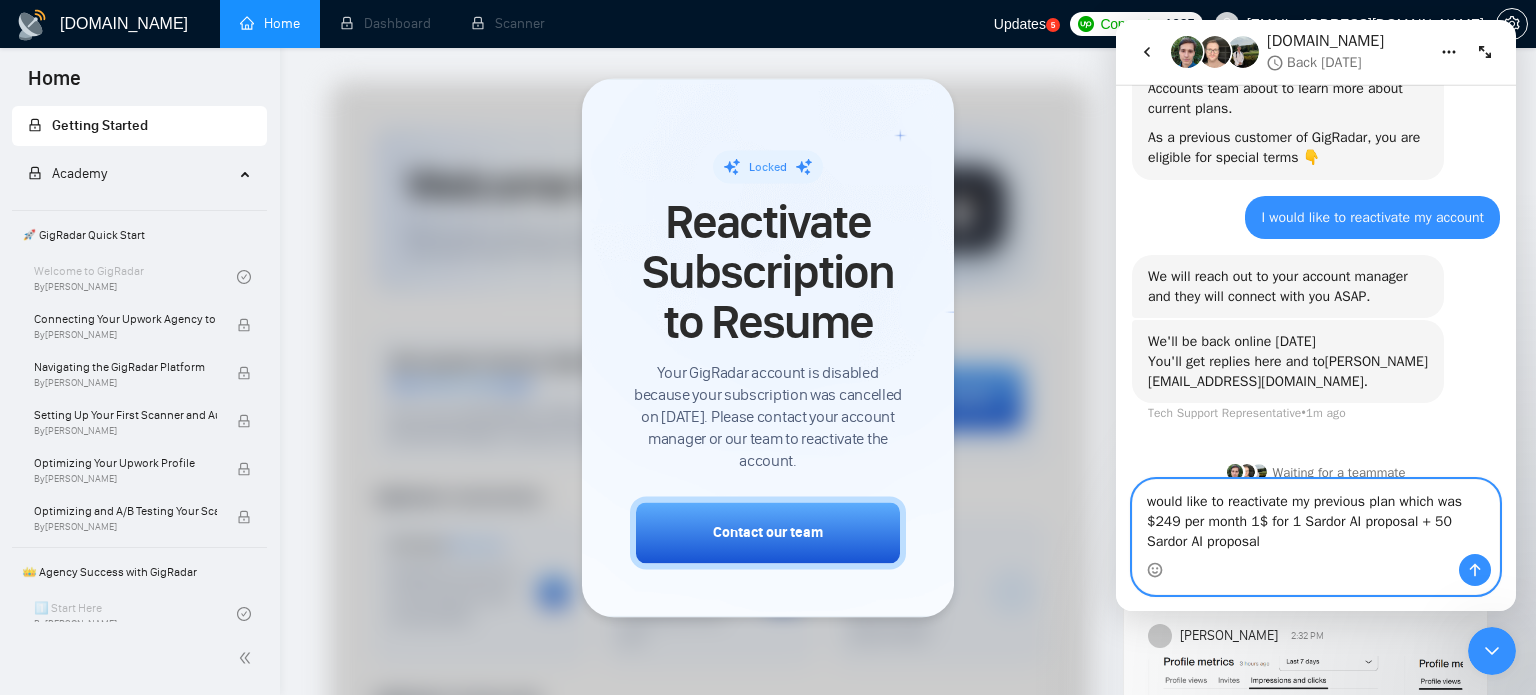scroll, scrollTop: 148, scrollLeft: 0, axis: vertical 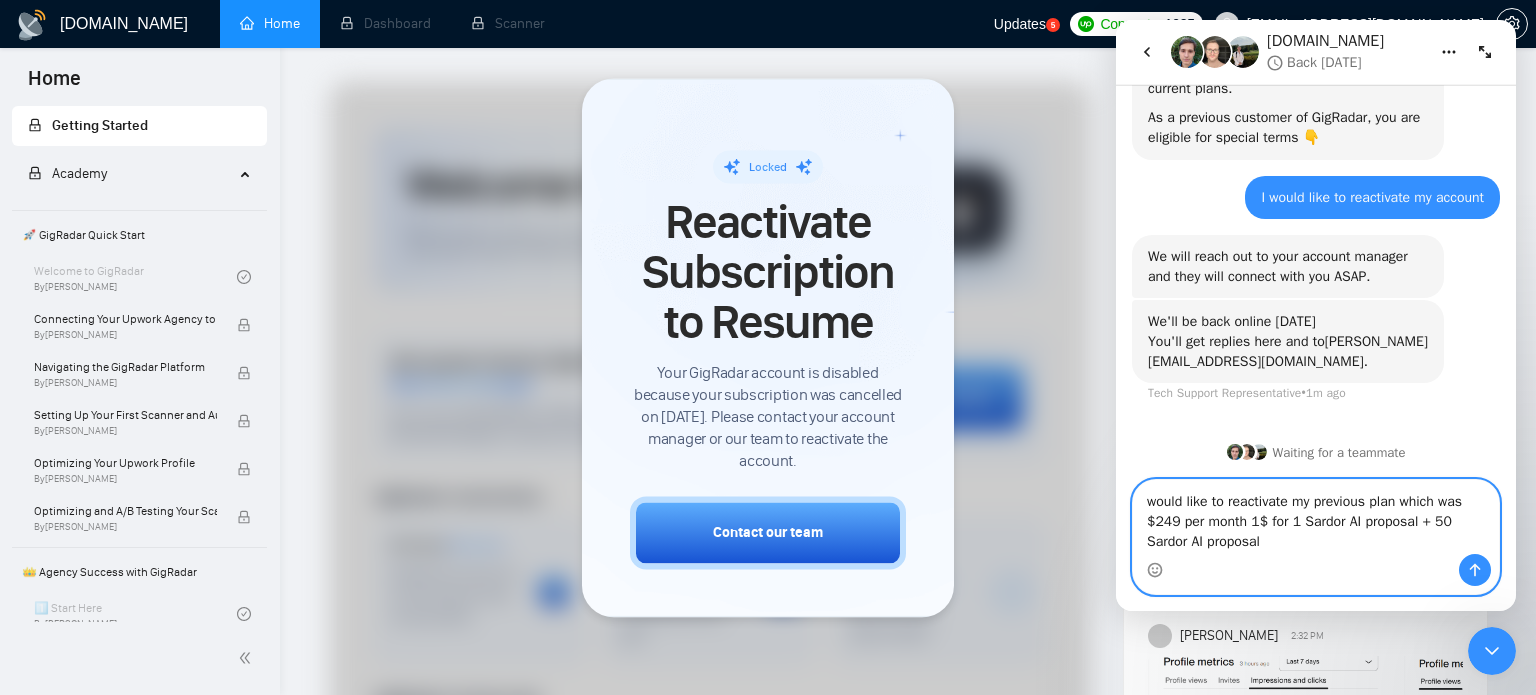 type on "would like to reactivate my previous plan which was $249 per month 1$ for 1 Sardor AI proposal + 50 Sardor AI proposals" 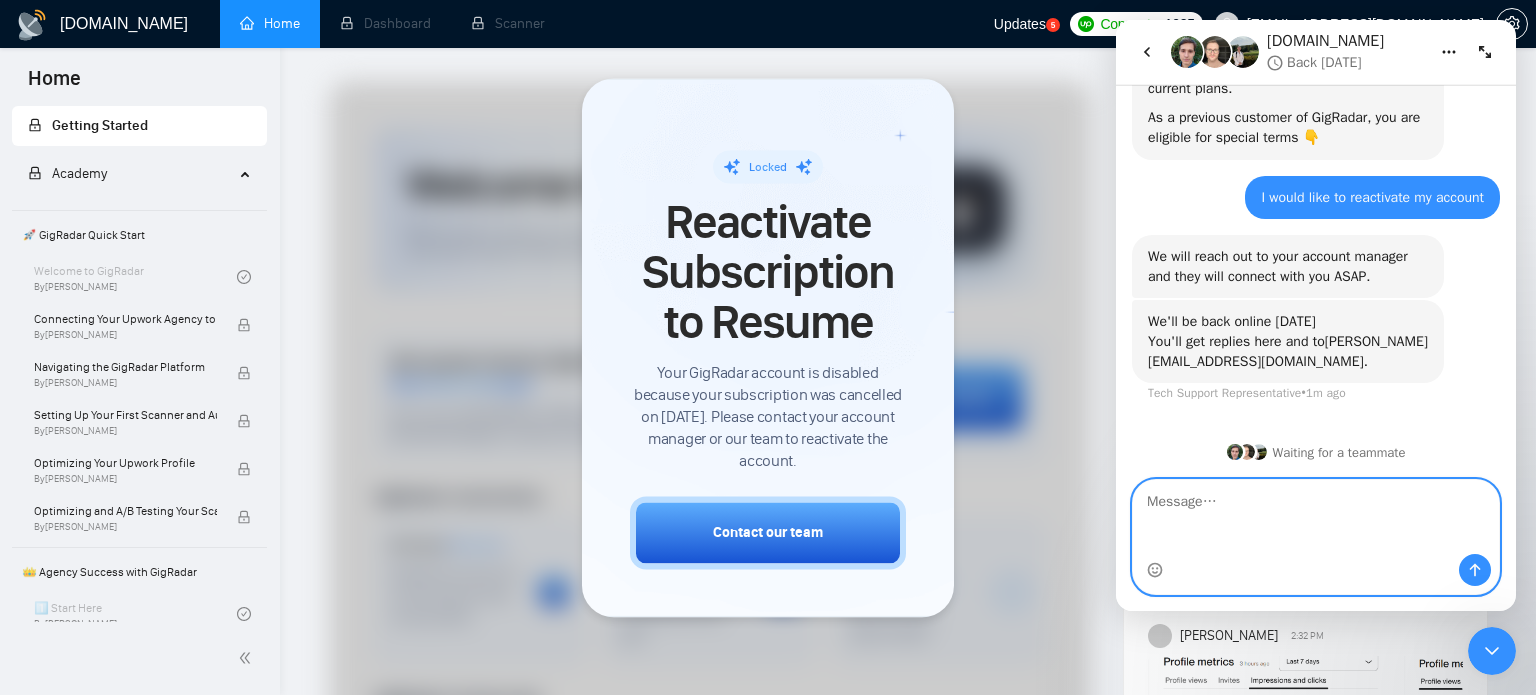 scroll, scrollTop: 207, scrollLeft: 0, axis: vertical 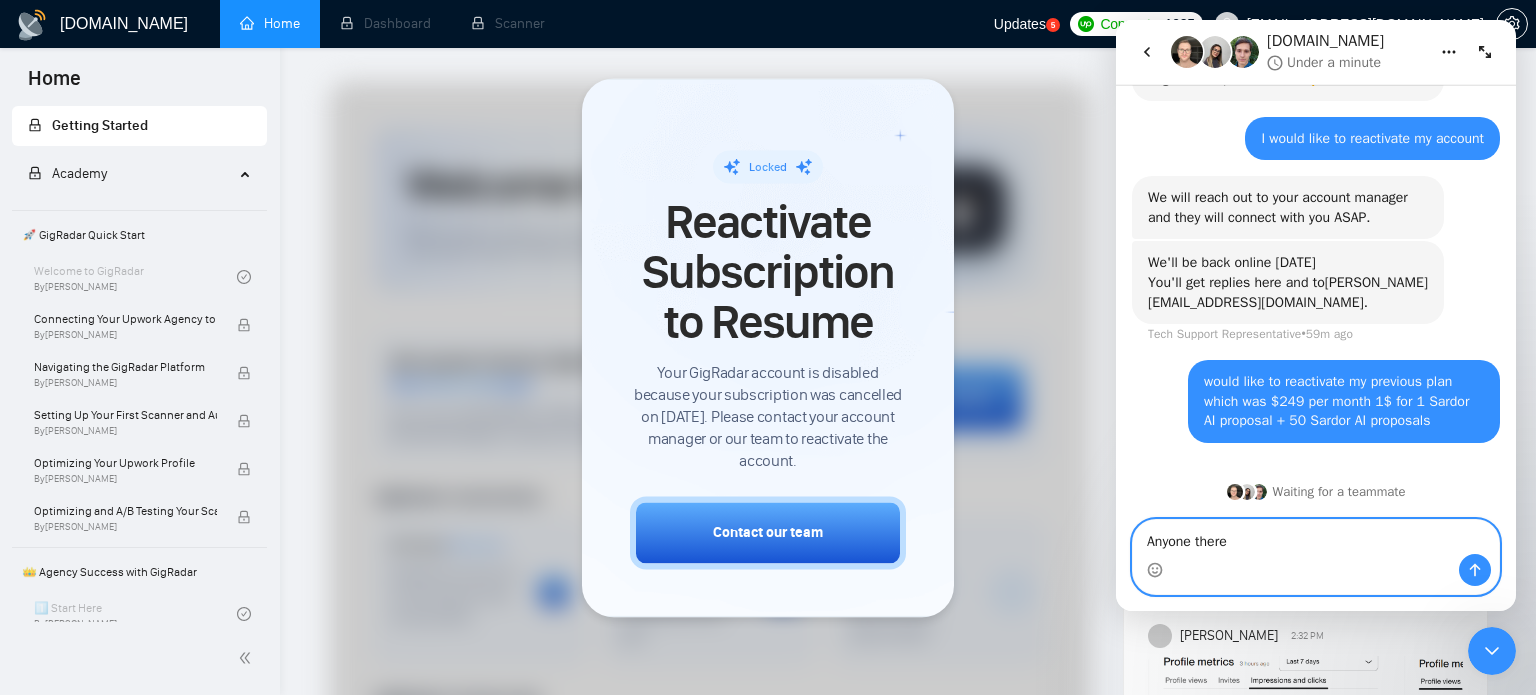 type on "Anyone there?" 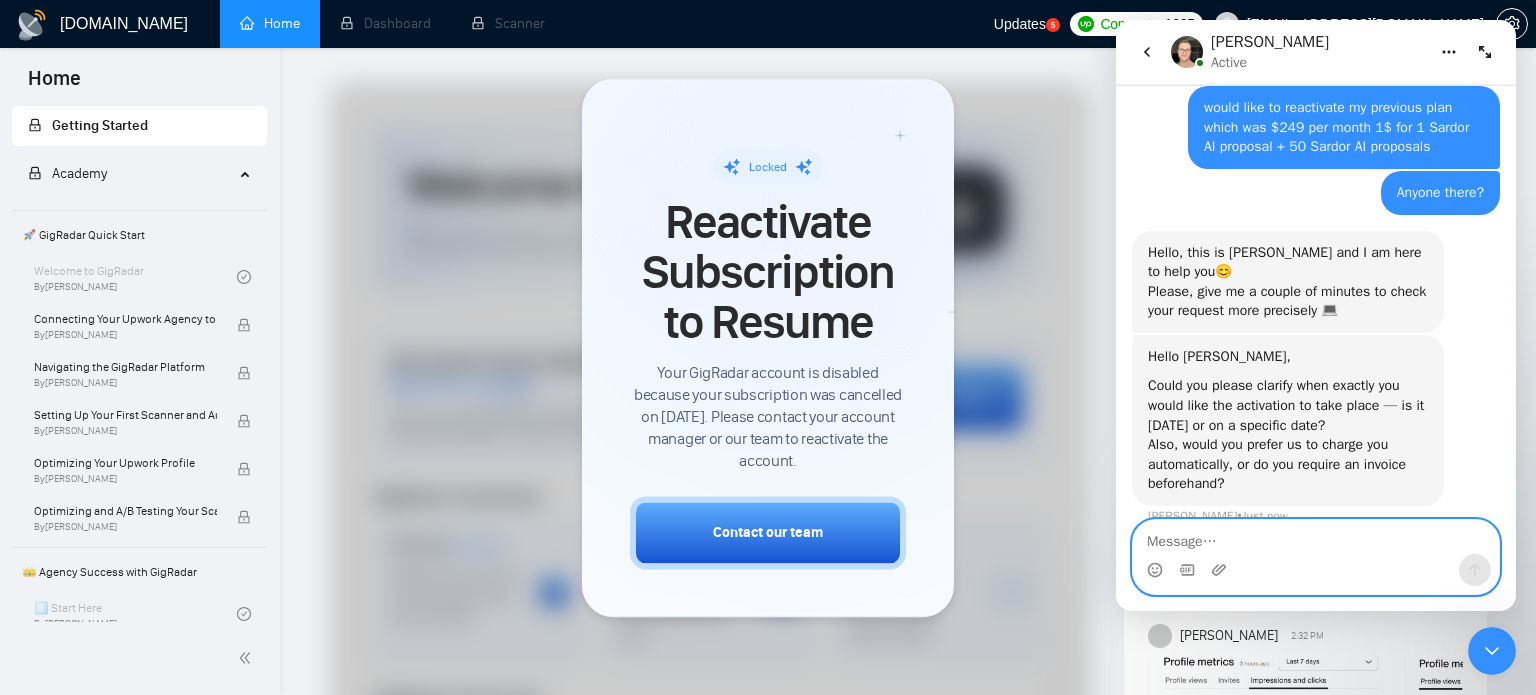 scroll, scrollTop: 488, scrollLeft: 0, axis: vertical 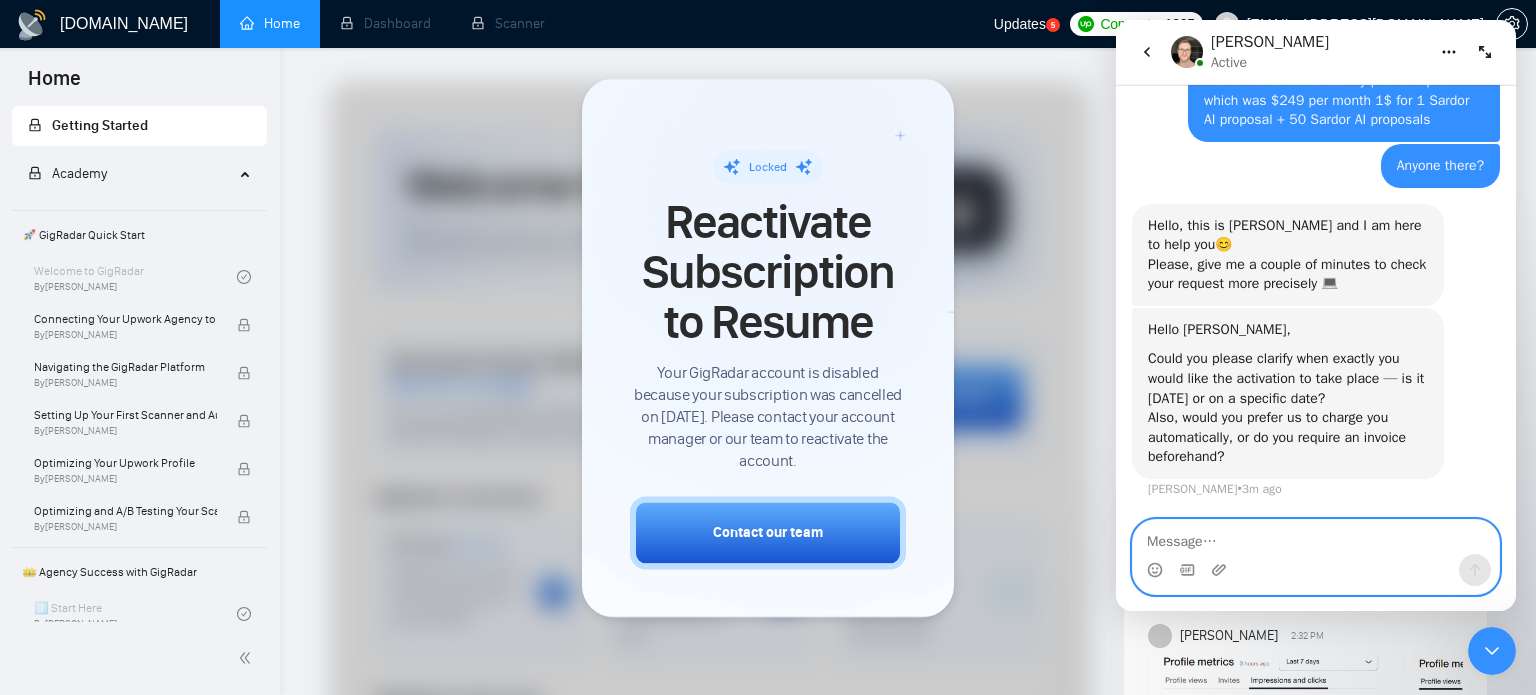 click at bounding box center (1316, 537) 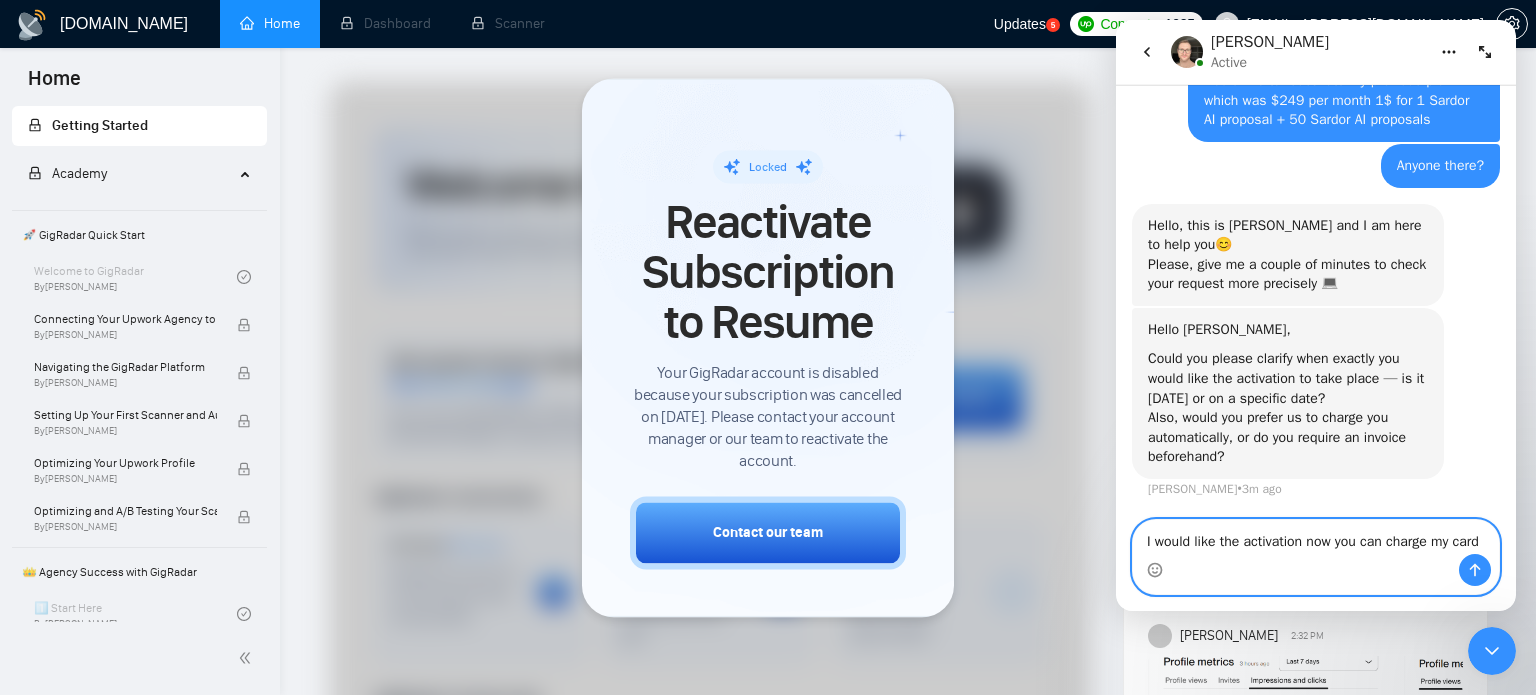scroll, scrollTop: 508, scrollLeft: 0, axis: vertical 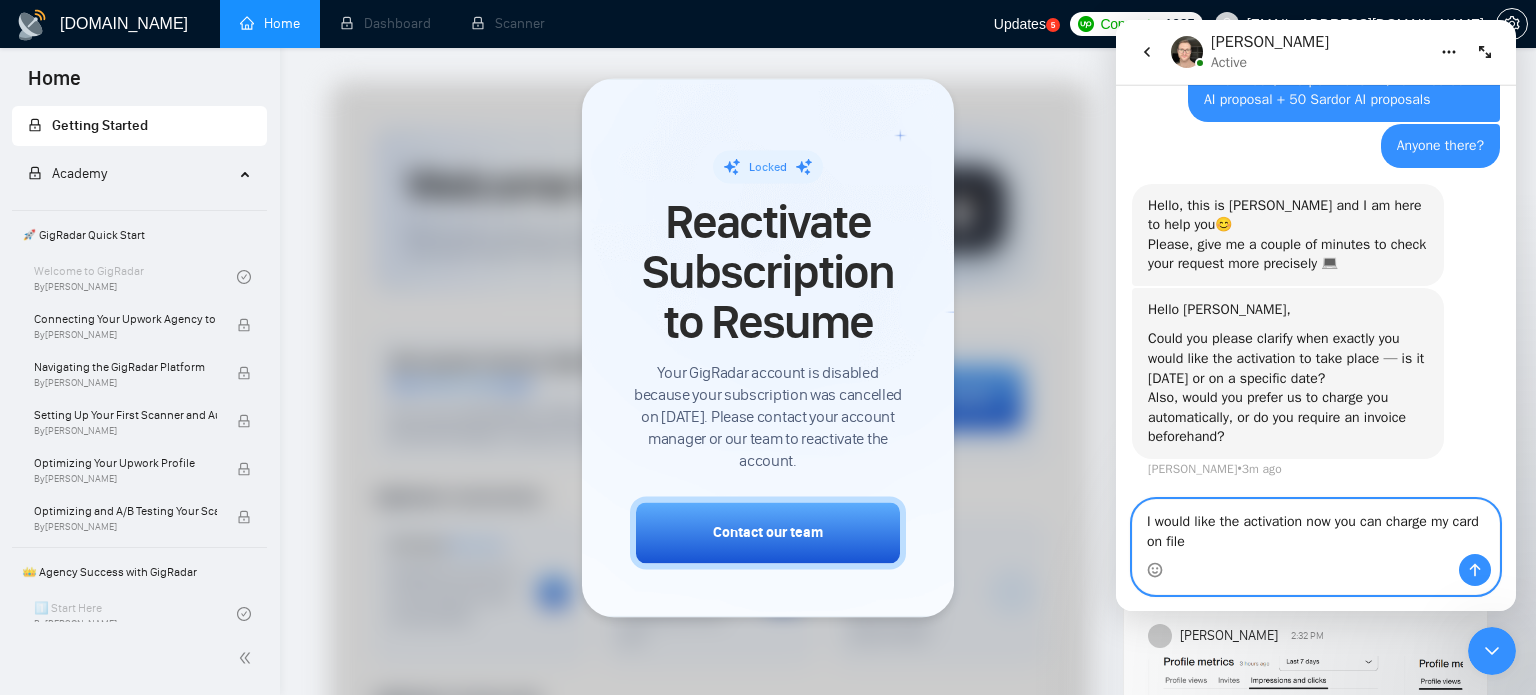 type on "I would like the activation now you can charge my card on file" 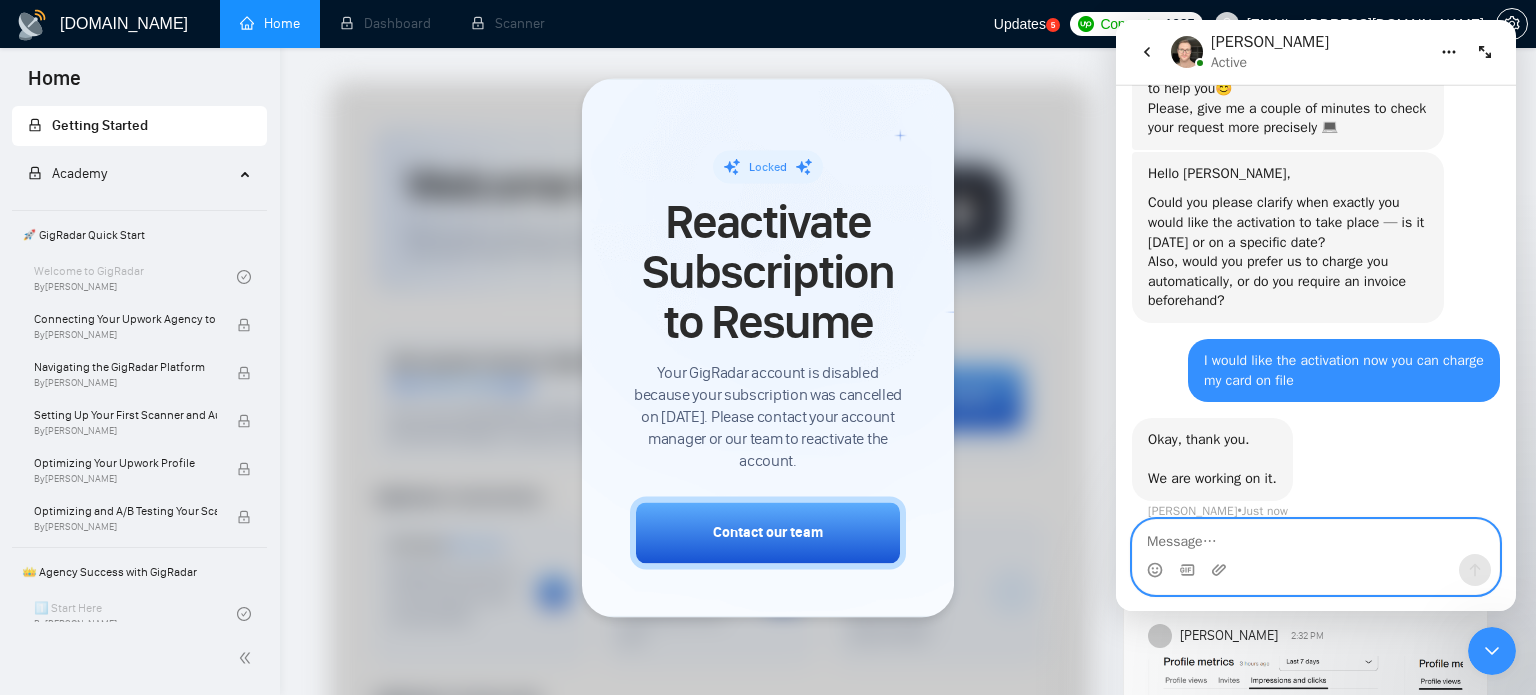 scroll, scrollTop: 666, scrollLeft: 0, axis: vertical 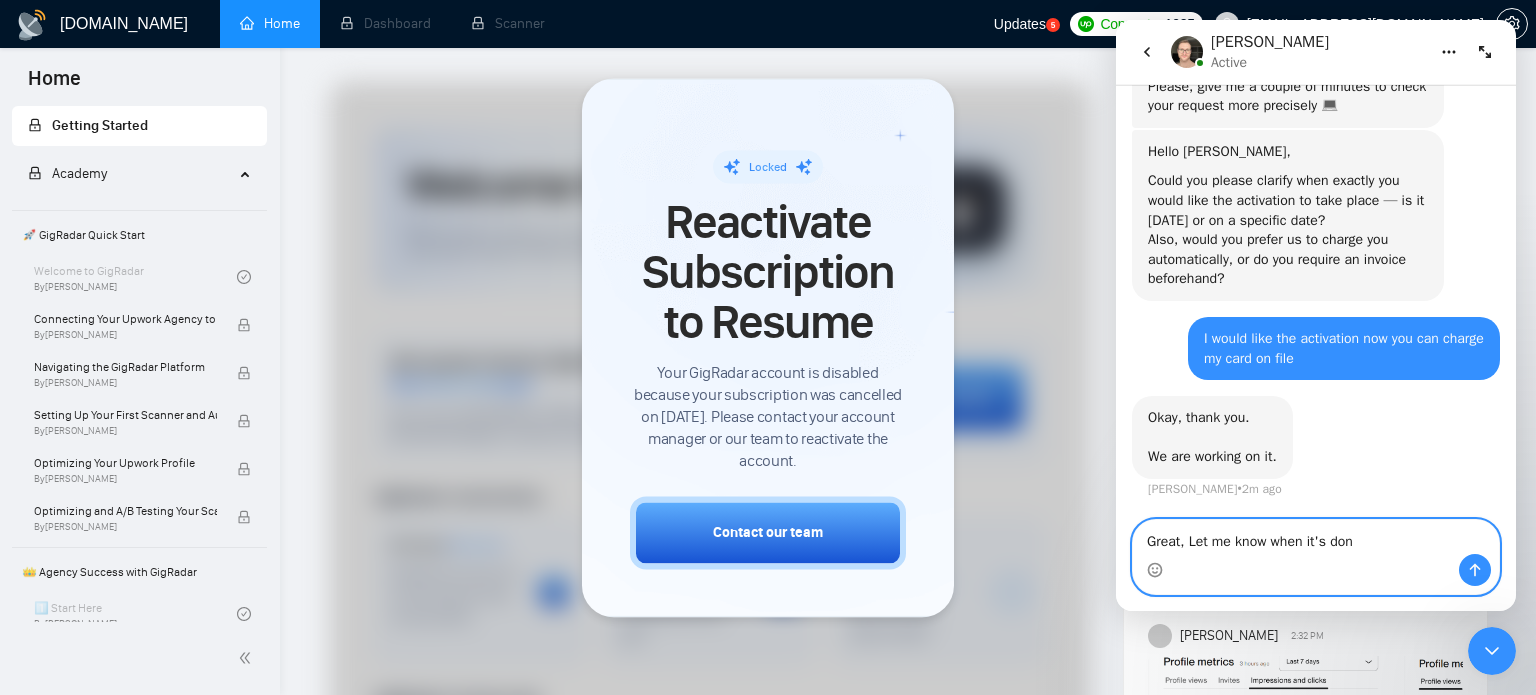 type on "Great, Let me know when it's done" 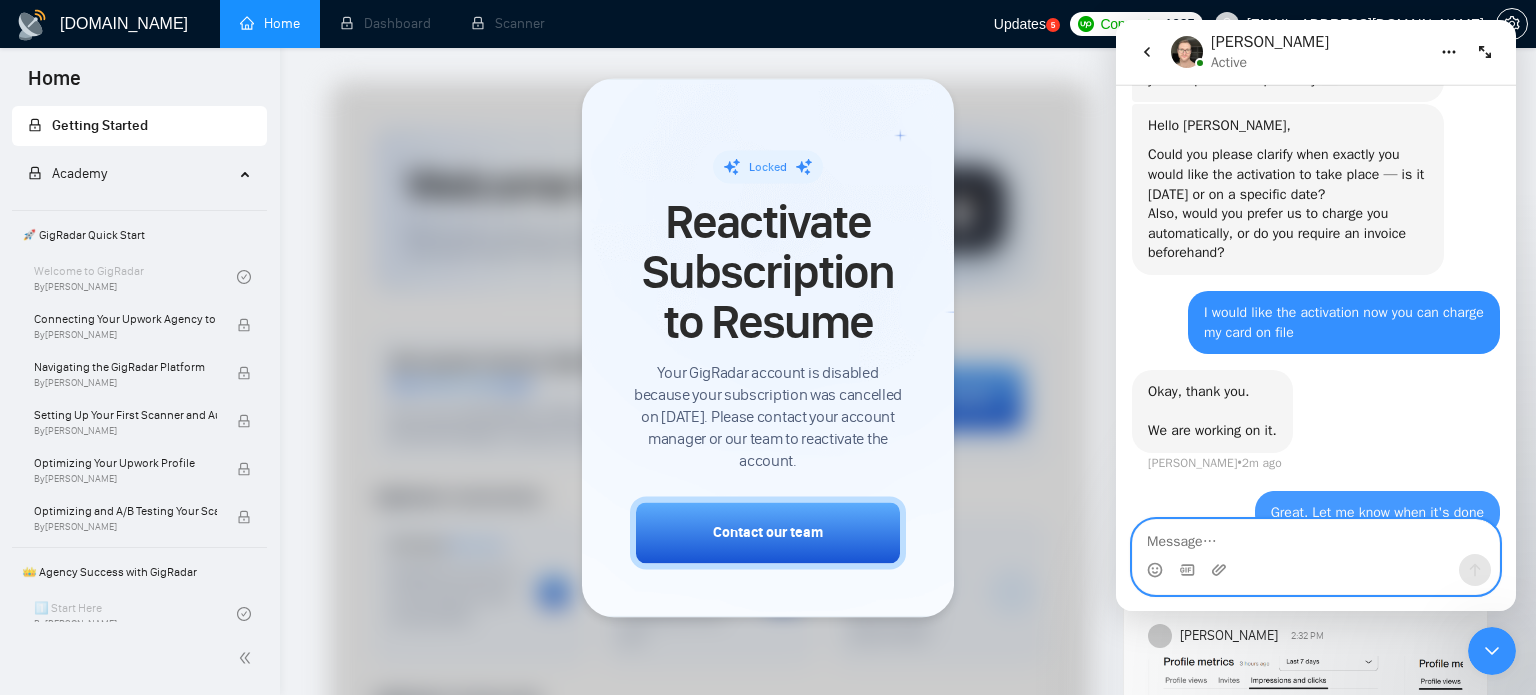 scroll, scrollTop: 725, scrollLeft: 0, axis: vertical 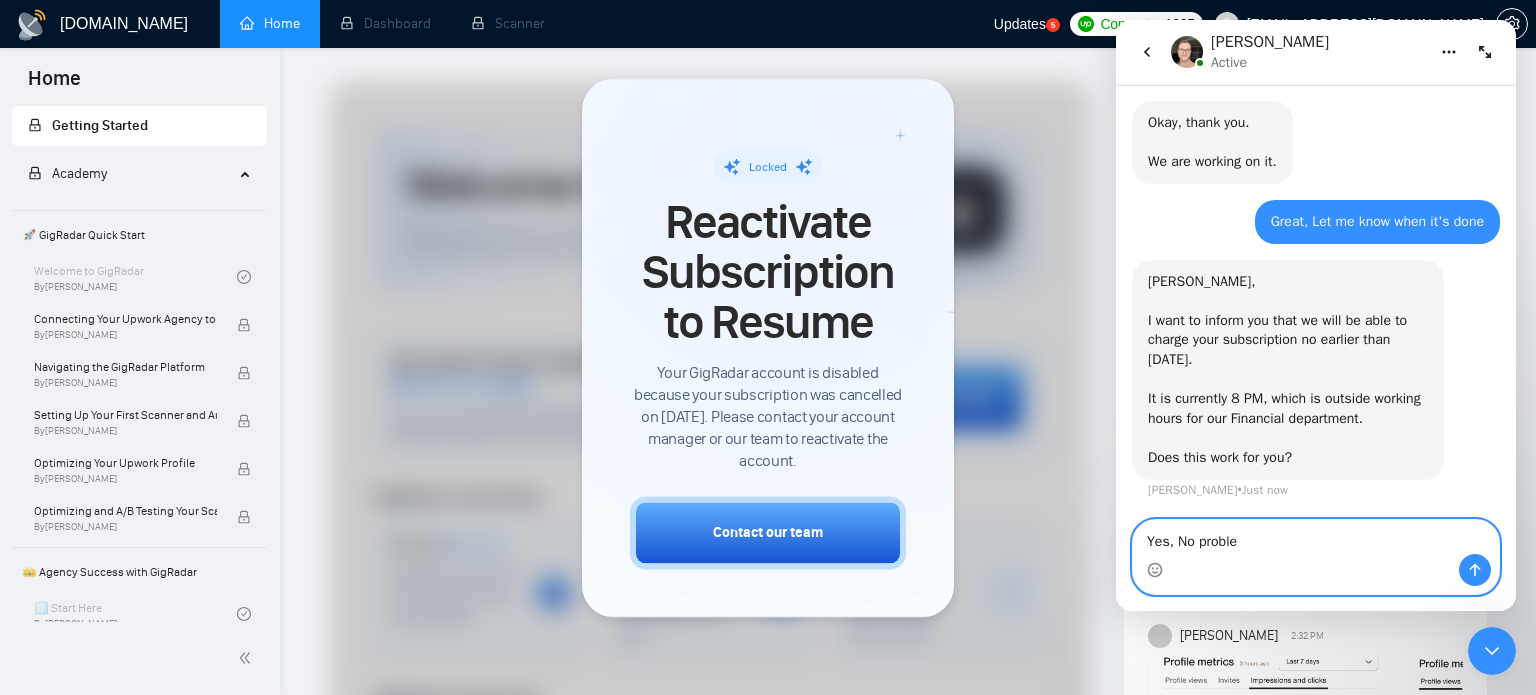 type on "Yes, No problem" 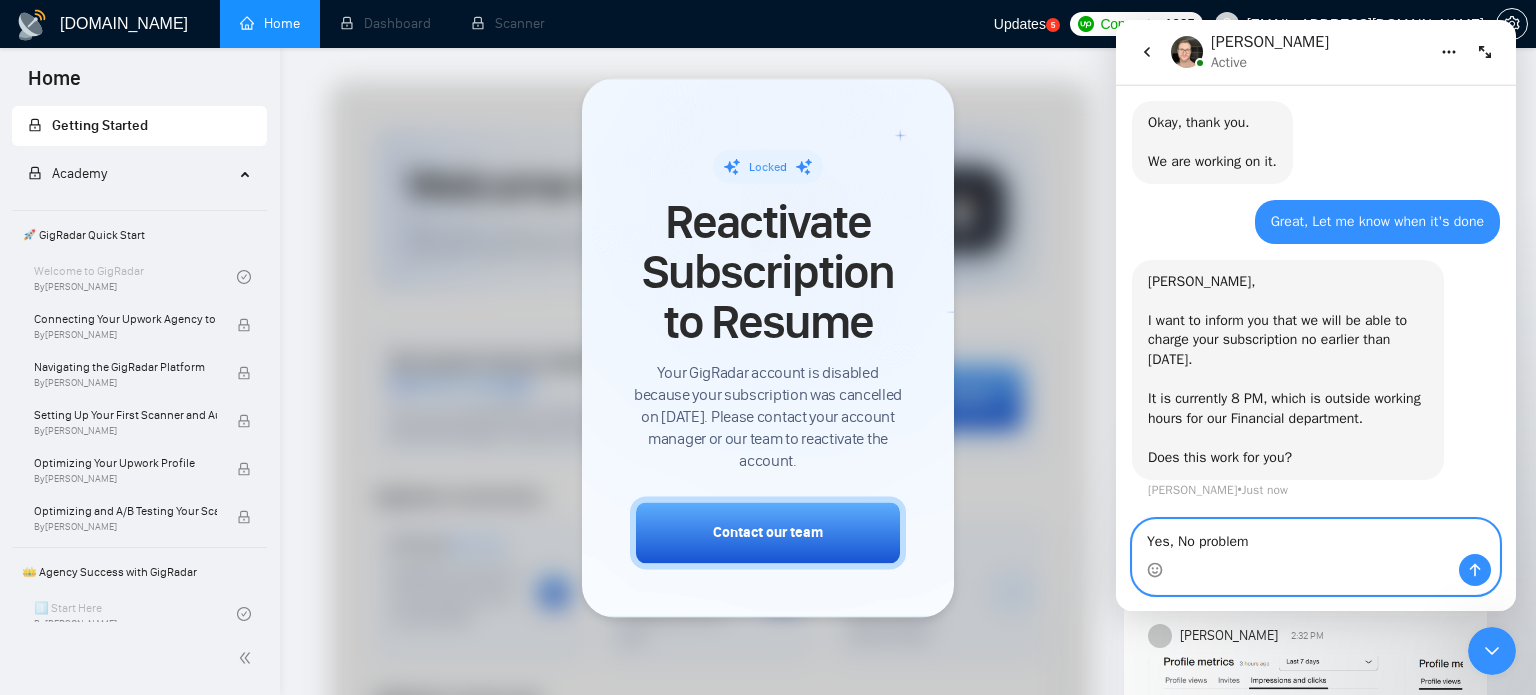 type 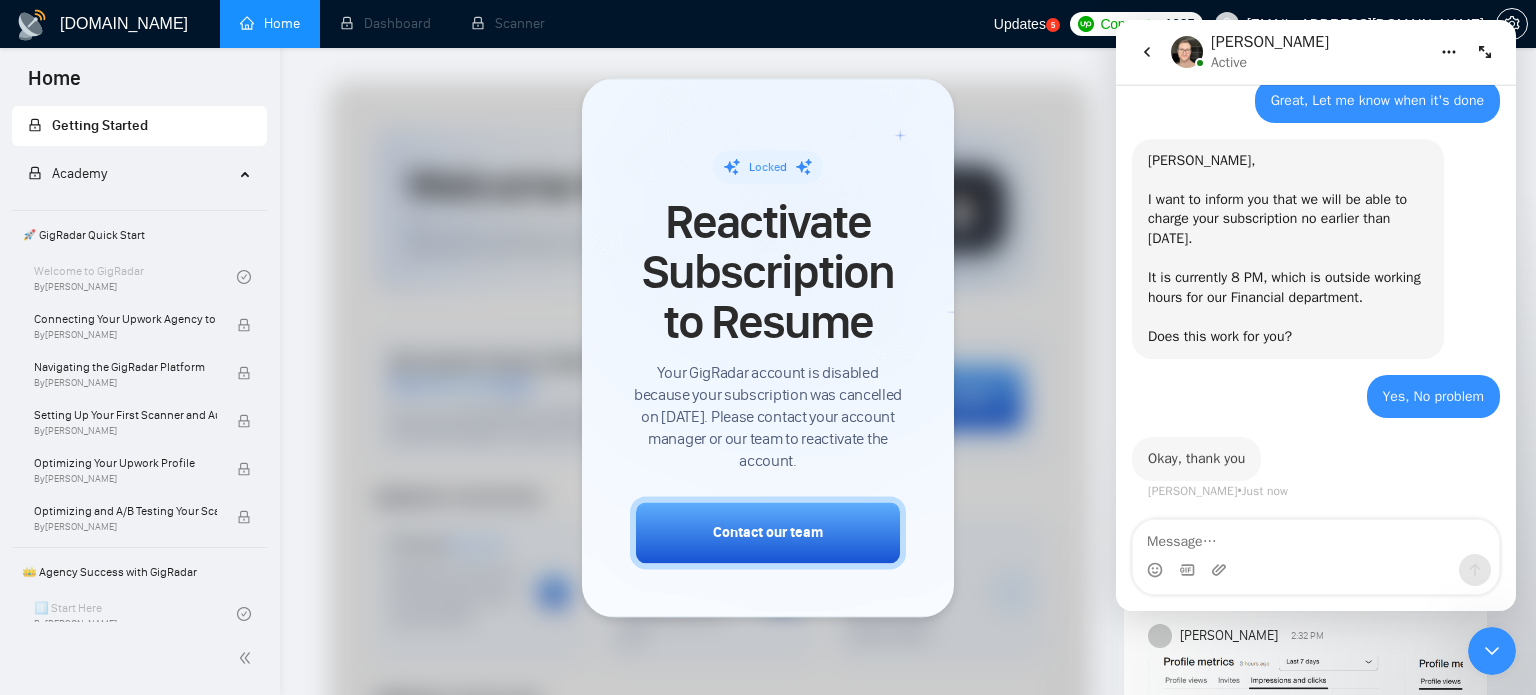 scroll, scrollTop: 1080, scrollLeft: 0, axis: vertical 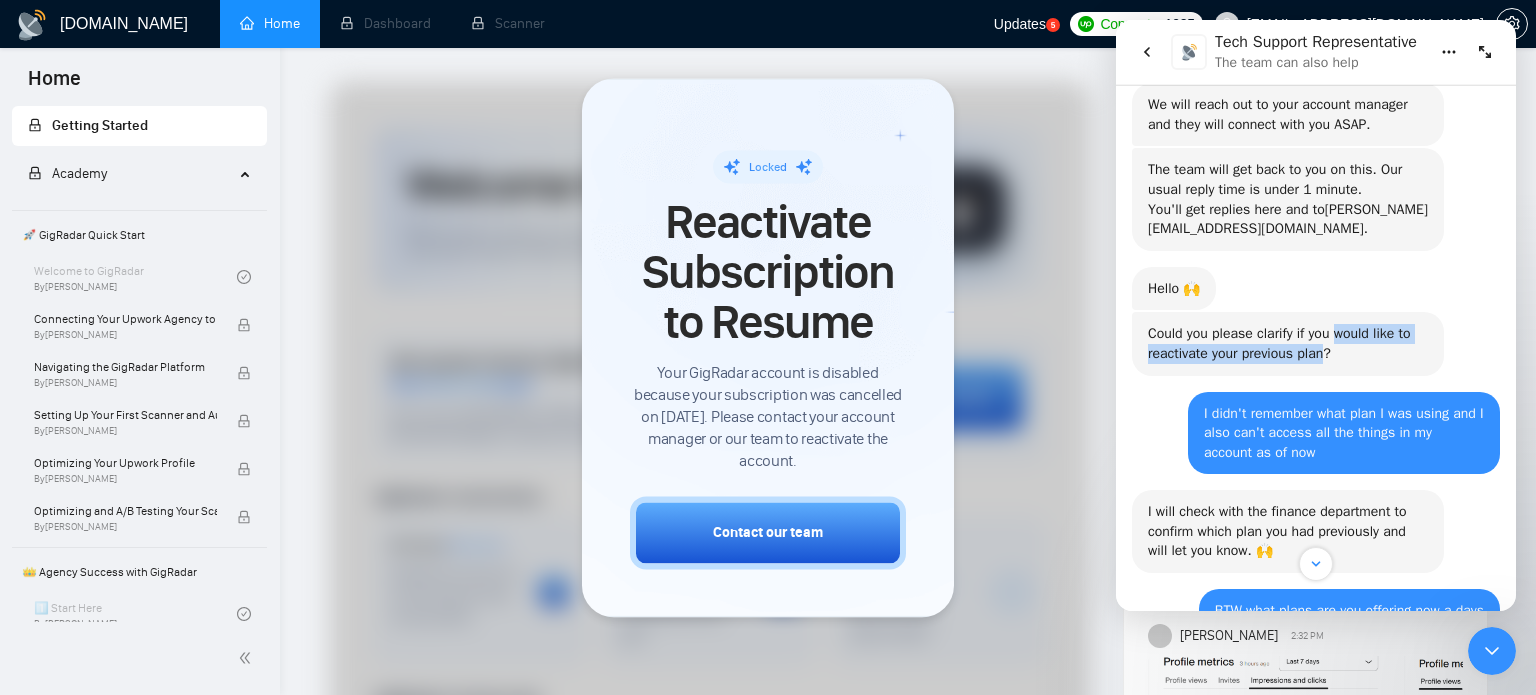 drag, startPoint x: 1339, startPoint y: 337, endPoint x: 1325, endPoint y: 357, distance: 24.41311 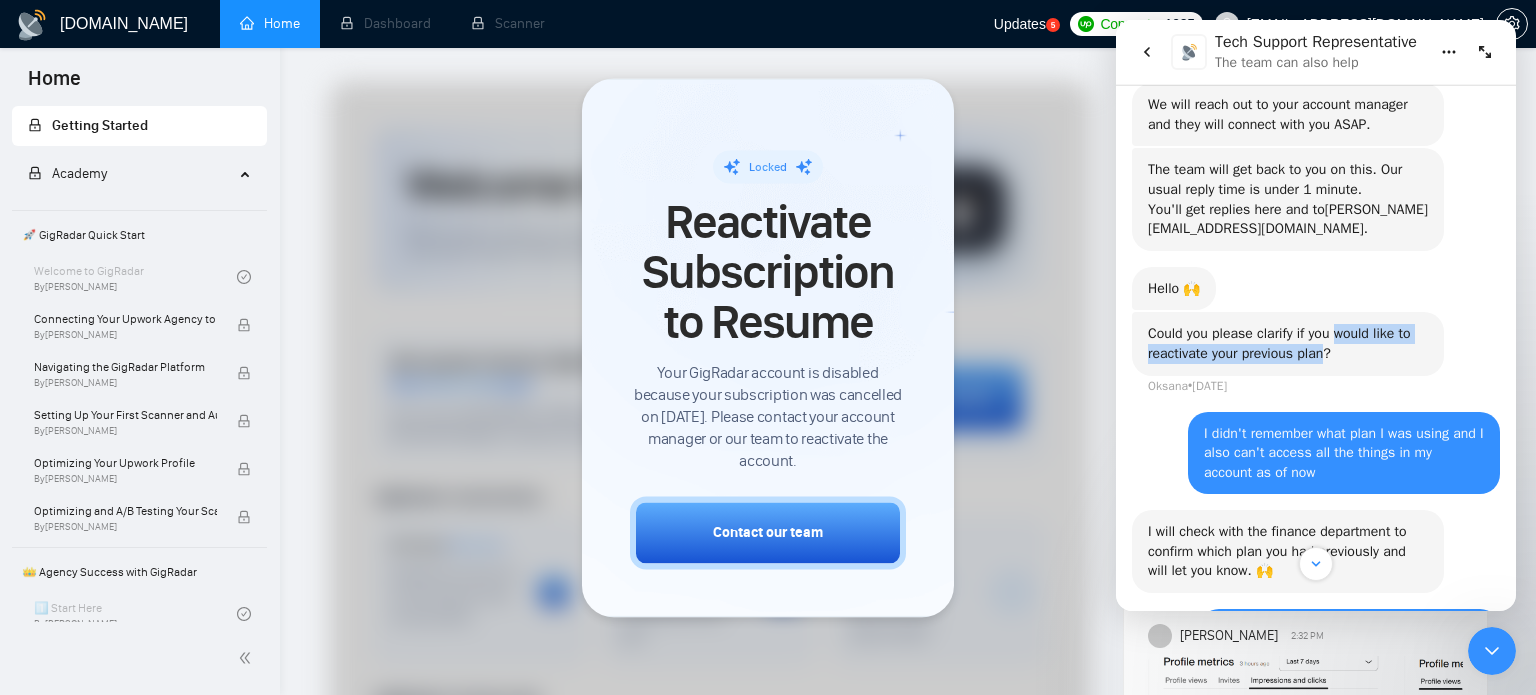 copy on "would like to reactivate your previous plan" 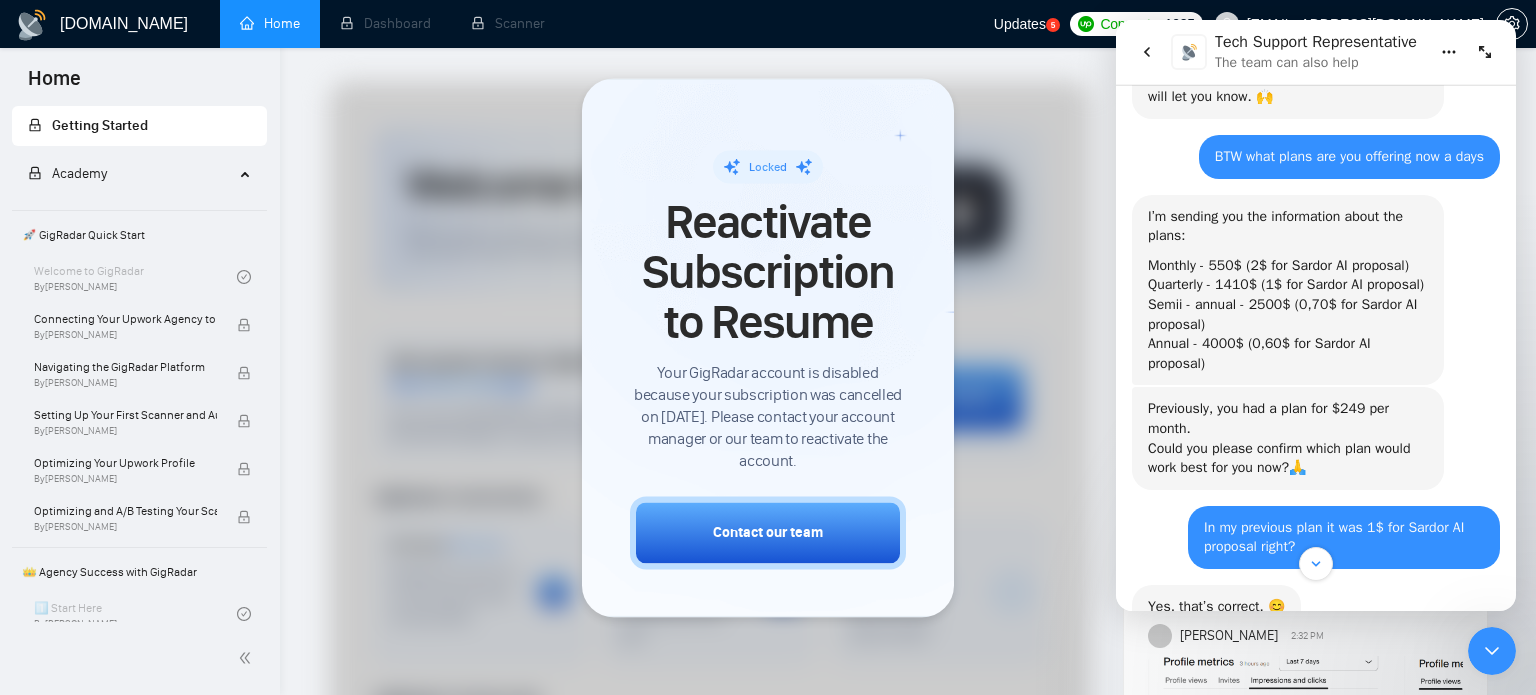 scroll, scrollTop: 800, scrollLeft: 0, axis: vertical 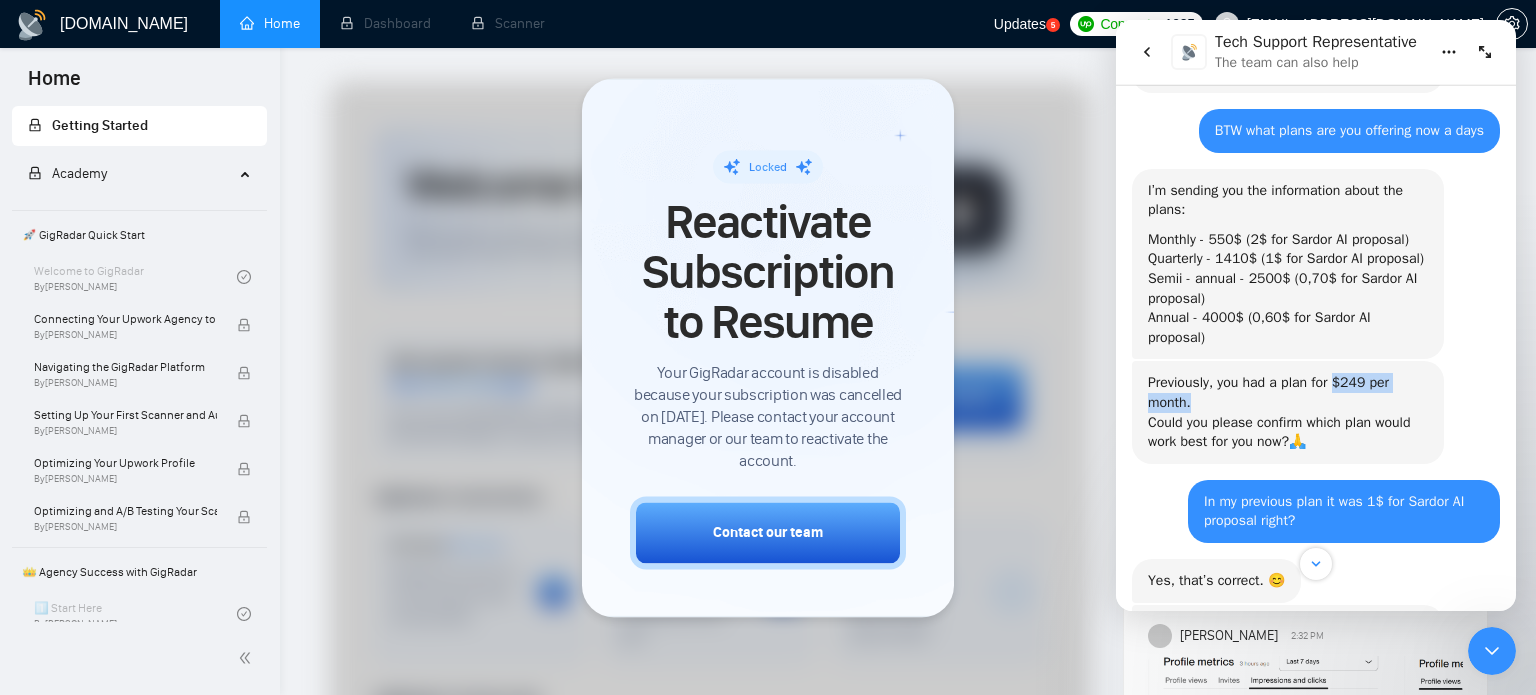 drag, startPoint x: 1332, startPoint y: 383, endPoint x: 1341, endPoint y: 395, distance: 15 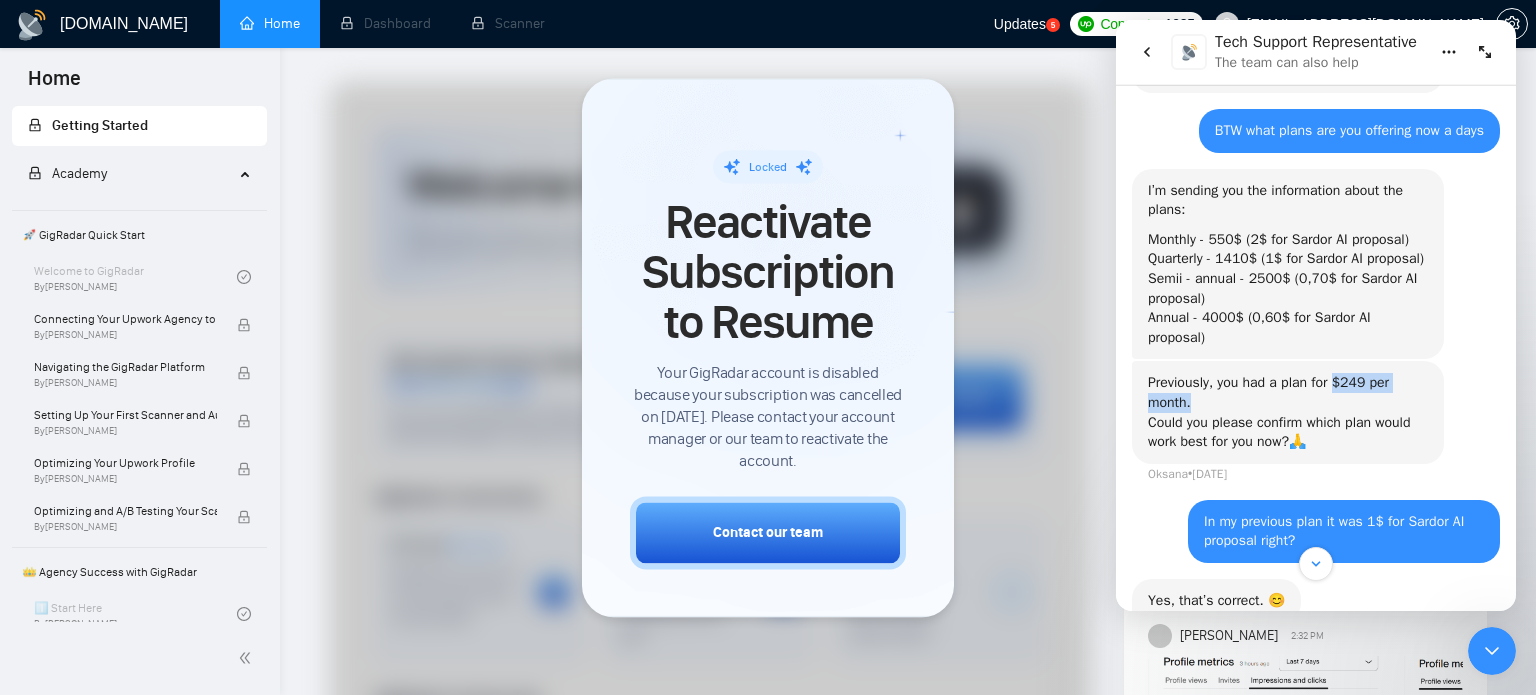 copy on "$249 per month." 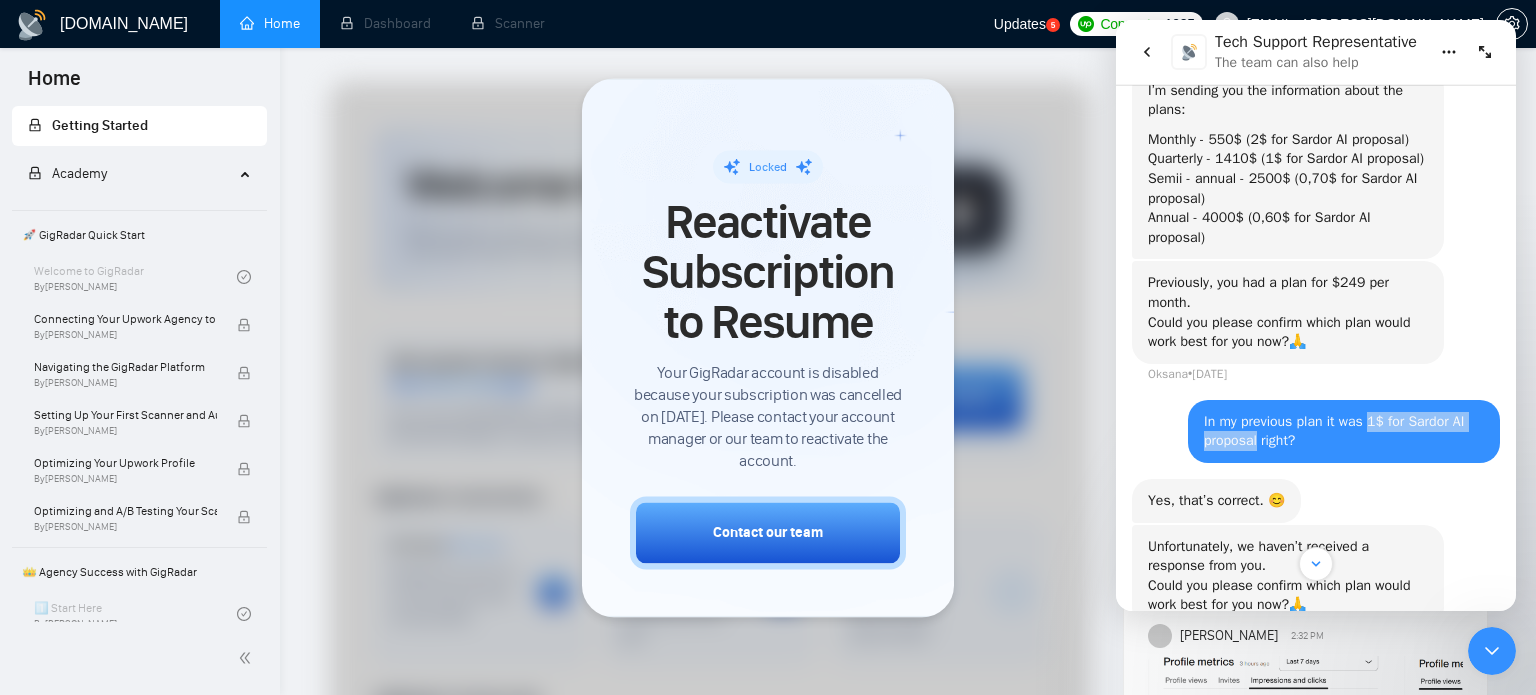 drag, startPoint x: 1353, startPoint y: 422, endPoint x: 1241, endPoint y: 448, distance: 114.97826 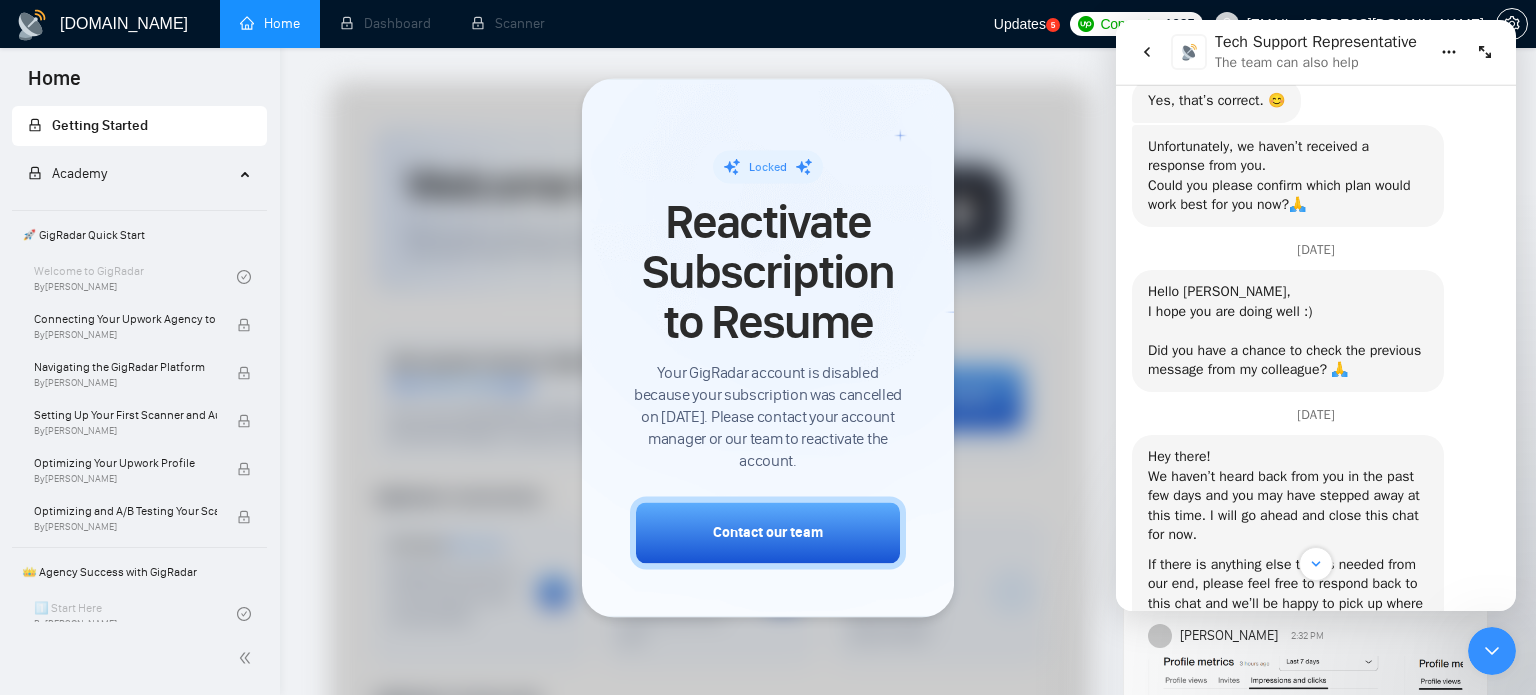 scroll, scrollTop: 1500, scrollLeft: 0, axis: vertical 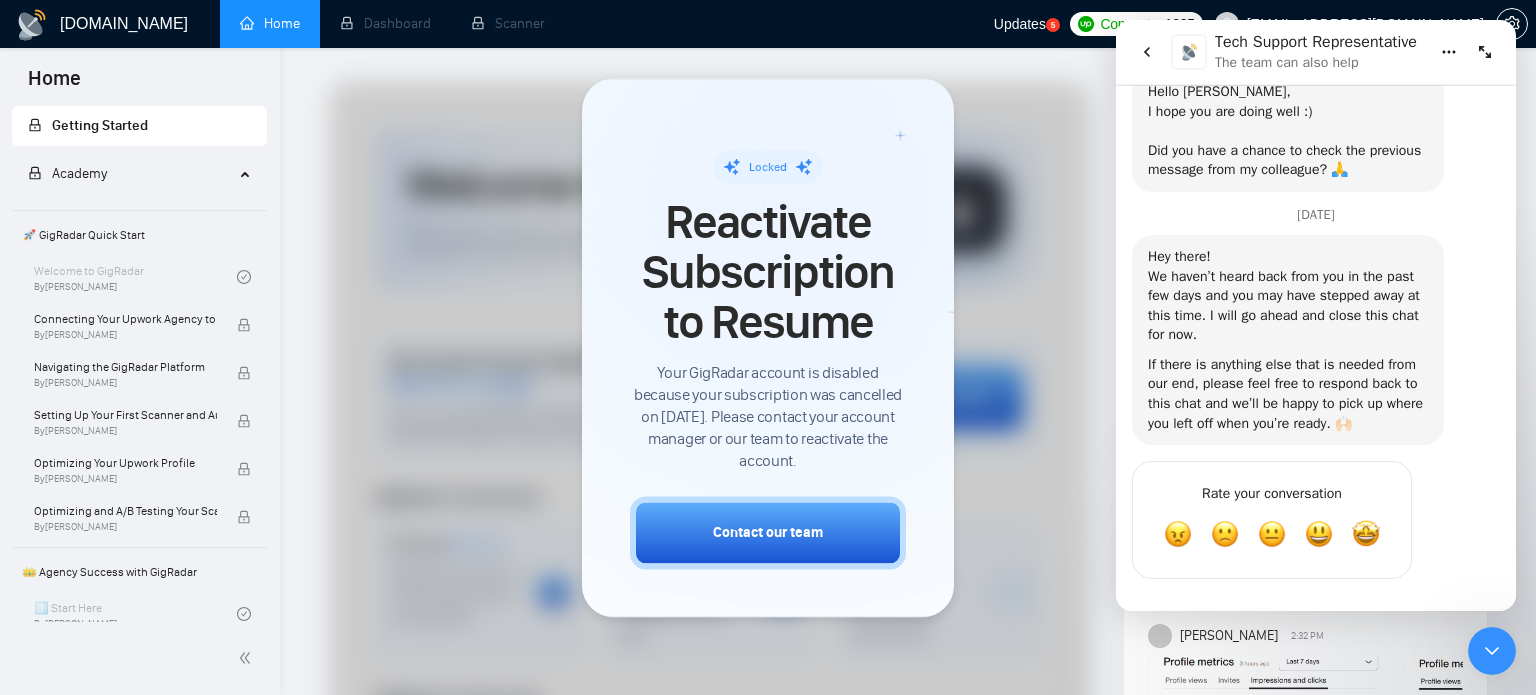 click 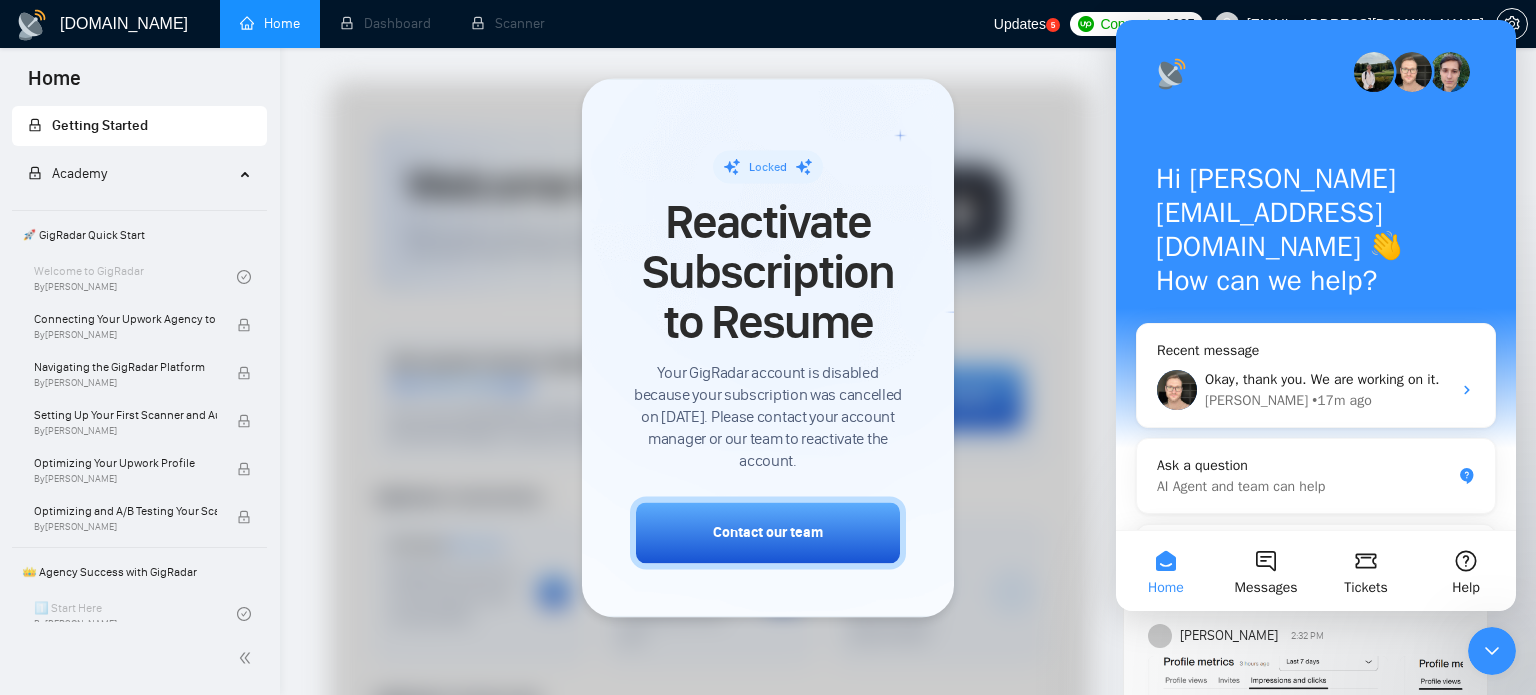 drag, startPoint x: 1497, startPoint y: 658, endPoint x: 2800, endPoint y: 1211, distance: 1415.4922 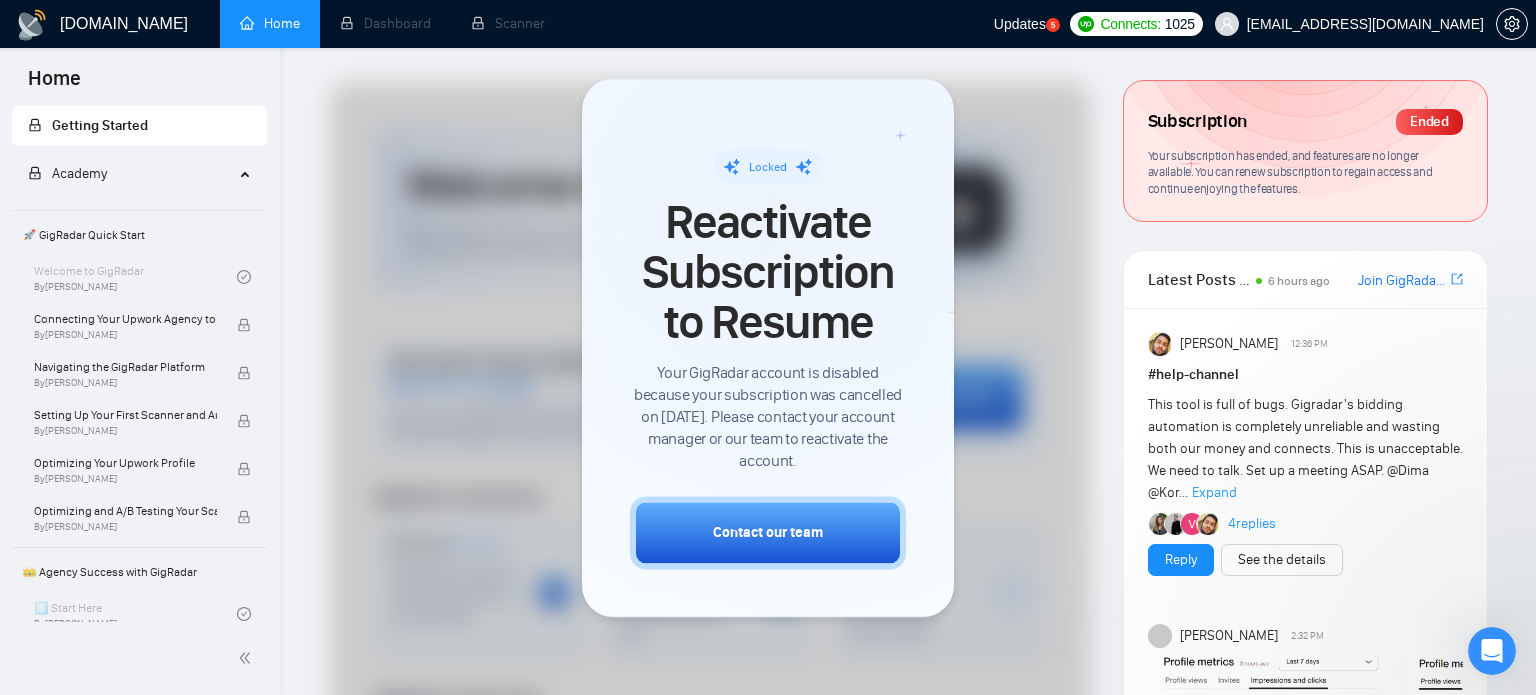 scroll, scrollTop: 0, scrollLeft: 0, axis: both 